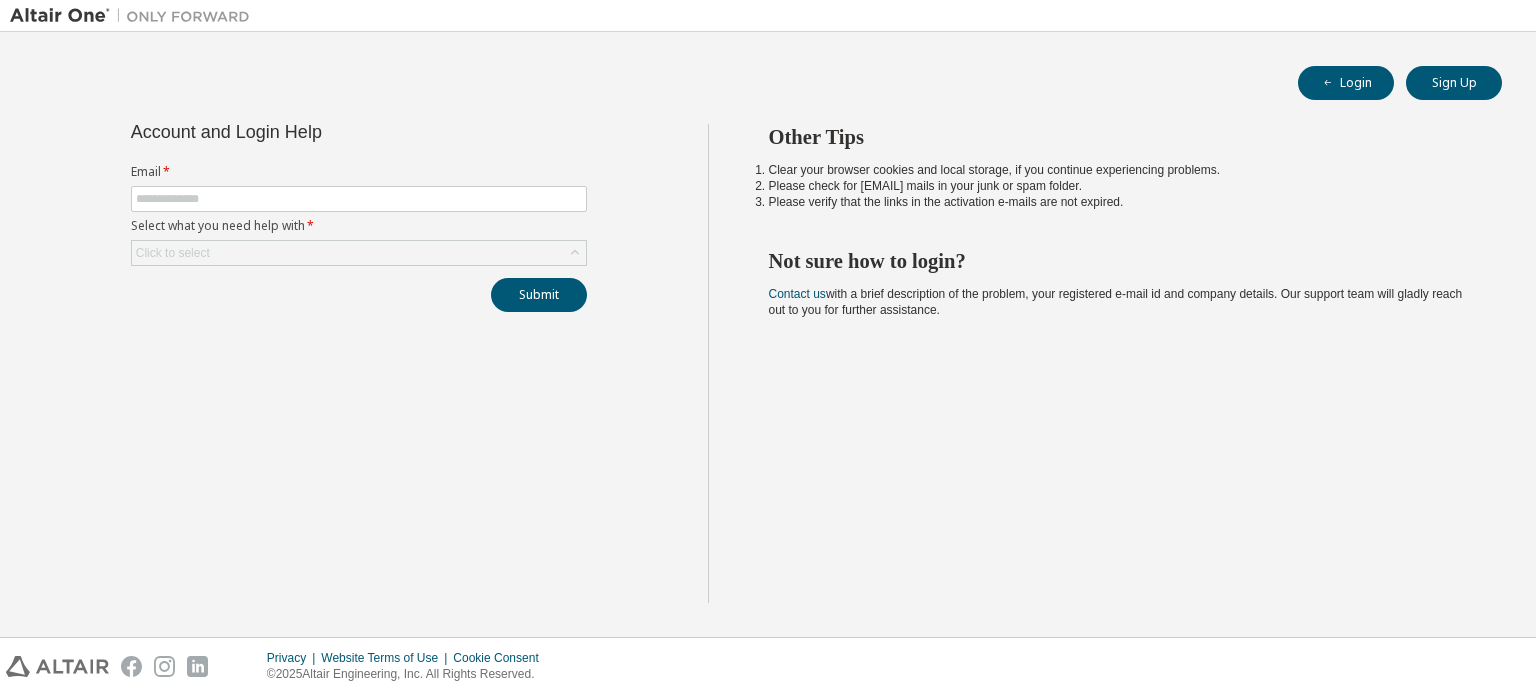 scroll, scrollTop: 0, scrollLeft: 0, axis: both 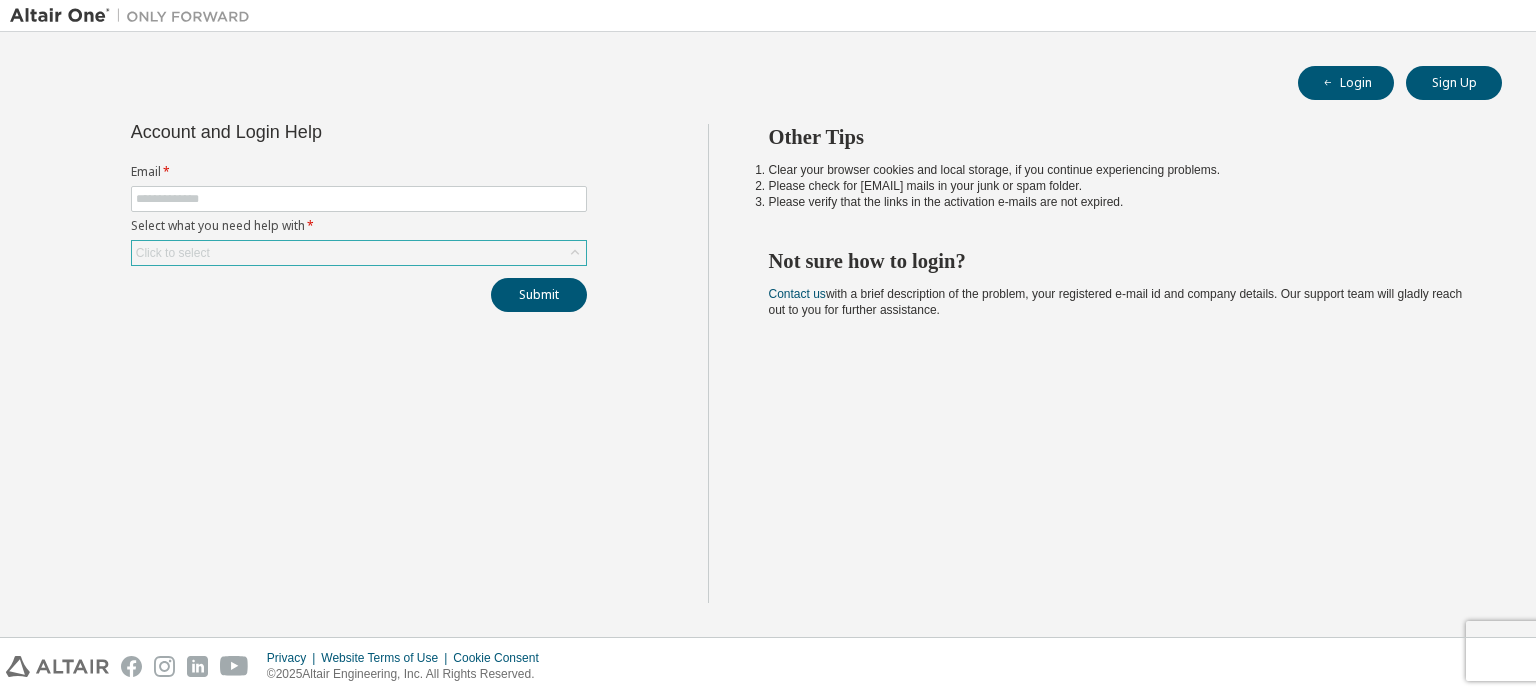 click on "Click to select" at bounding box center [359, 253] 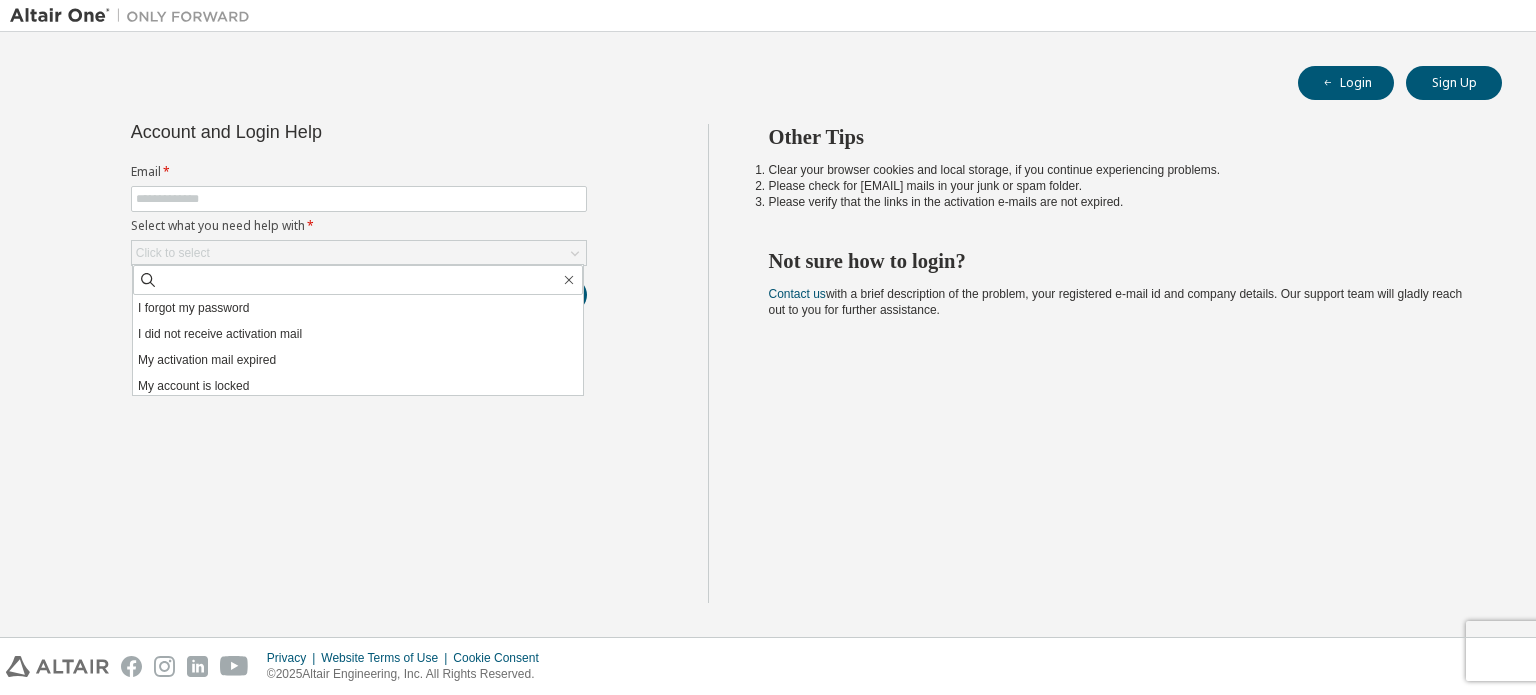 click on "Account and Login Help Email * Select what you need help with * Click to select I forgot my password I did not receive activation mail My activation mail expired My account is locked I want to reset multi-factor authentication I don't know but can't login Submit" at bounding box center [359, 363] 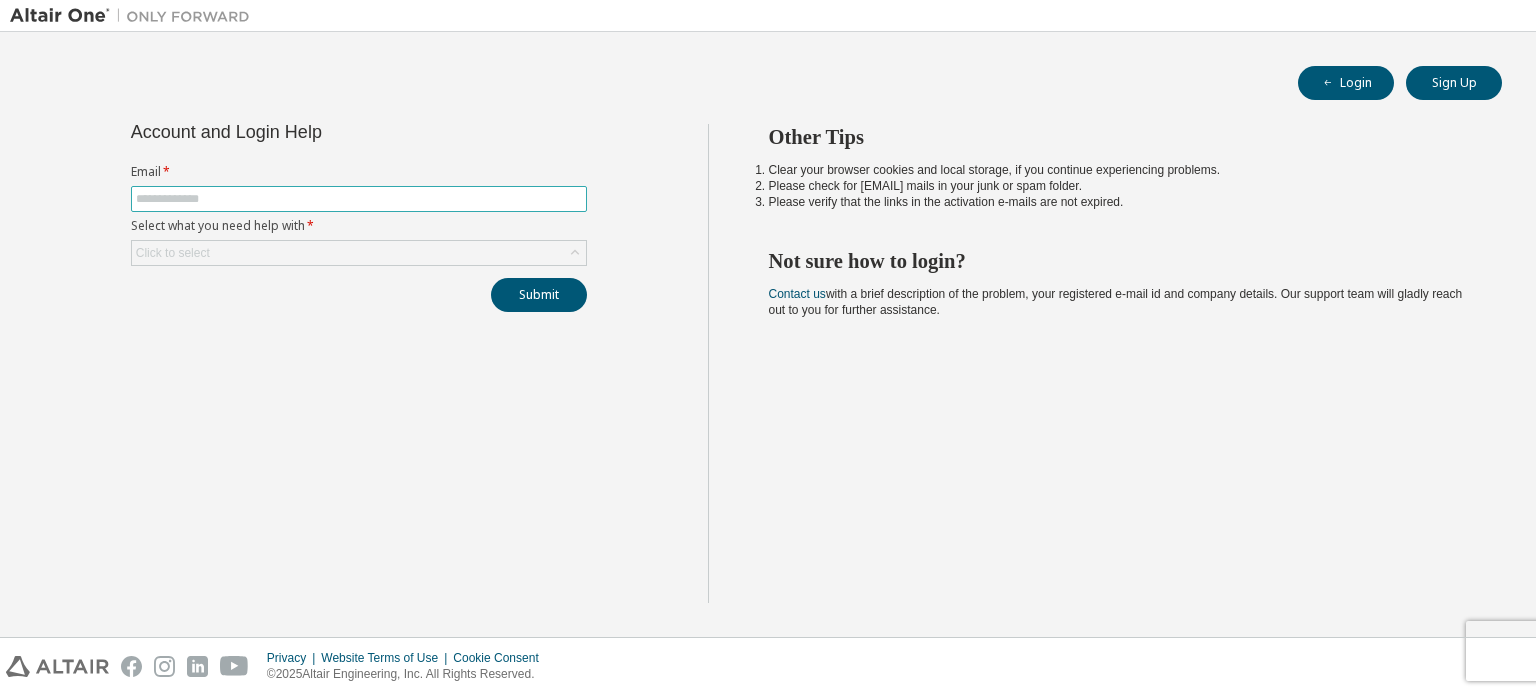 click at bounding box center [359, 199] 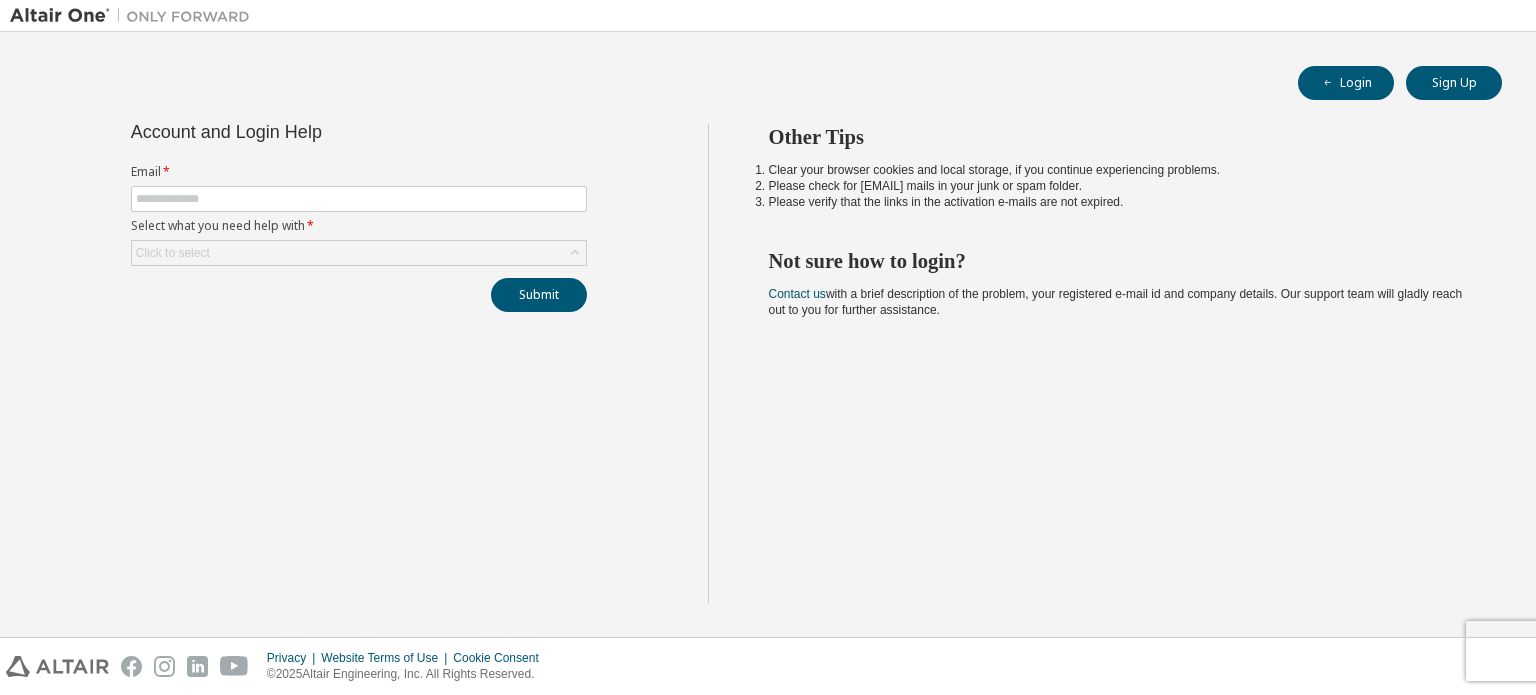 click on "Account and Login Help Email * Select what you need help with * Click to select Submit" at bounding box center (359, 363) 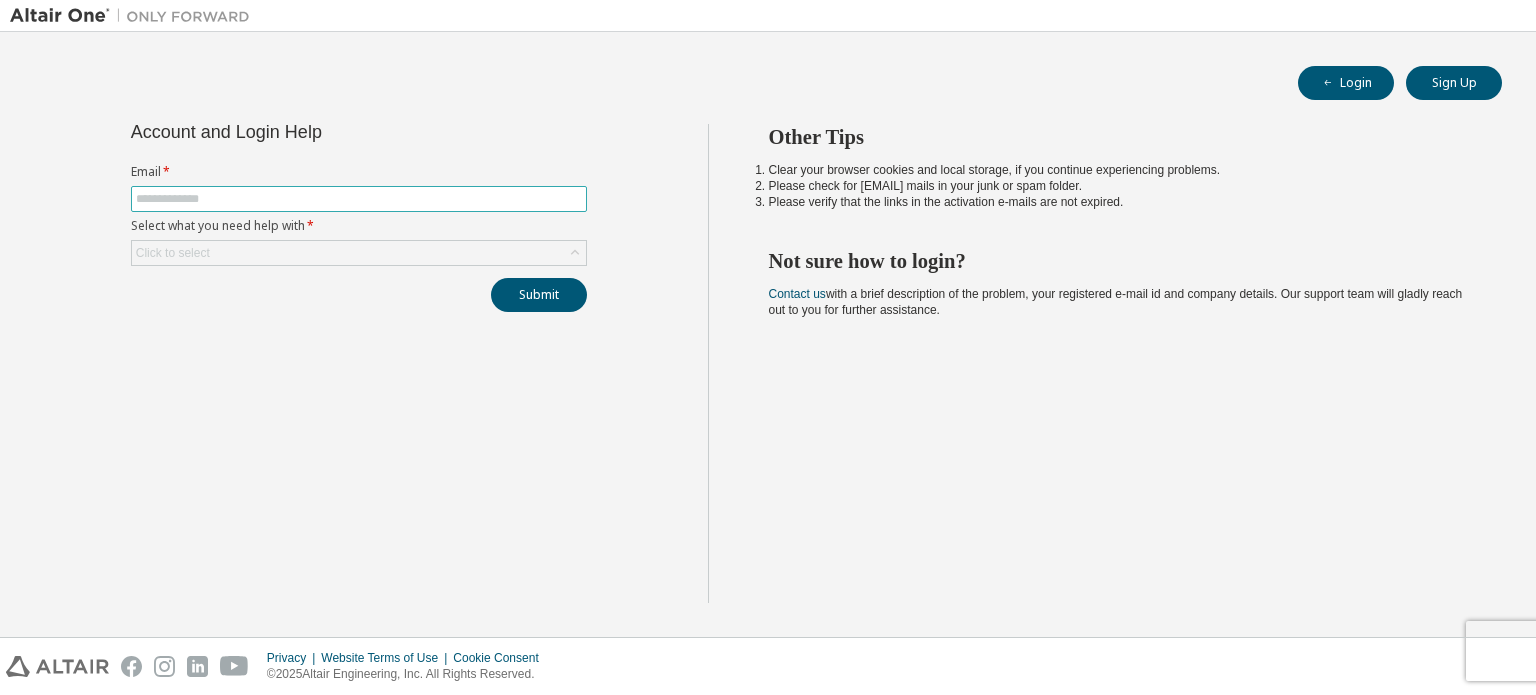 click at bounding box center (359, 199) 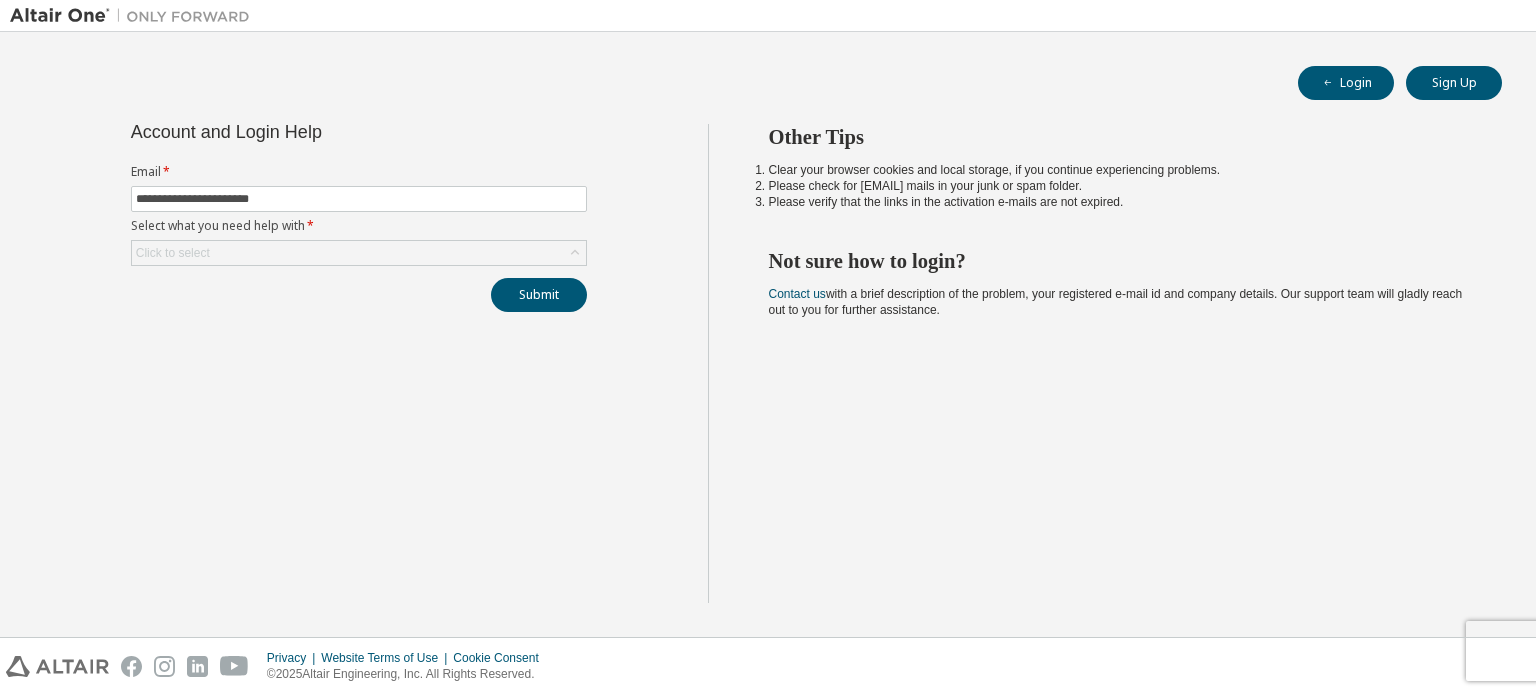 click on "**********" at bounding box center (359, 363) 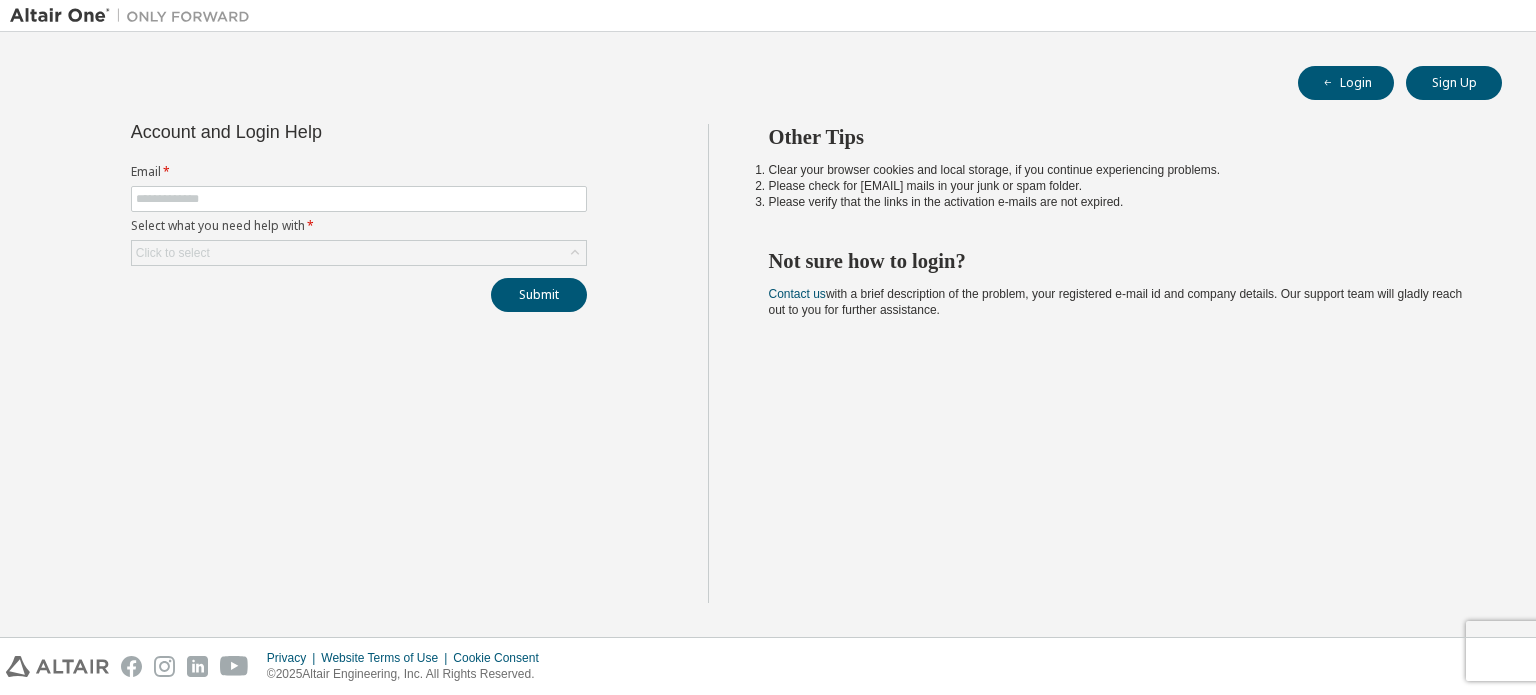 scroll, scrollTop: 0, scrollLeft: 0, axis: both 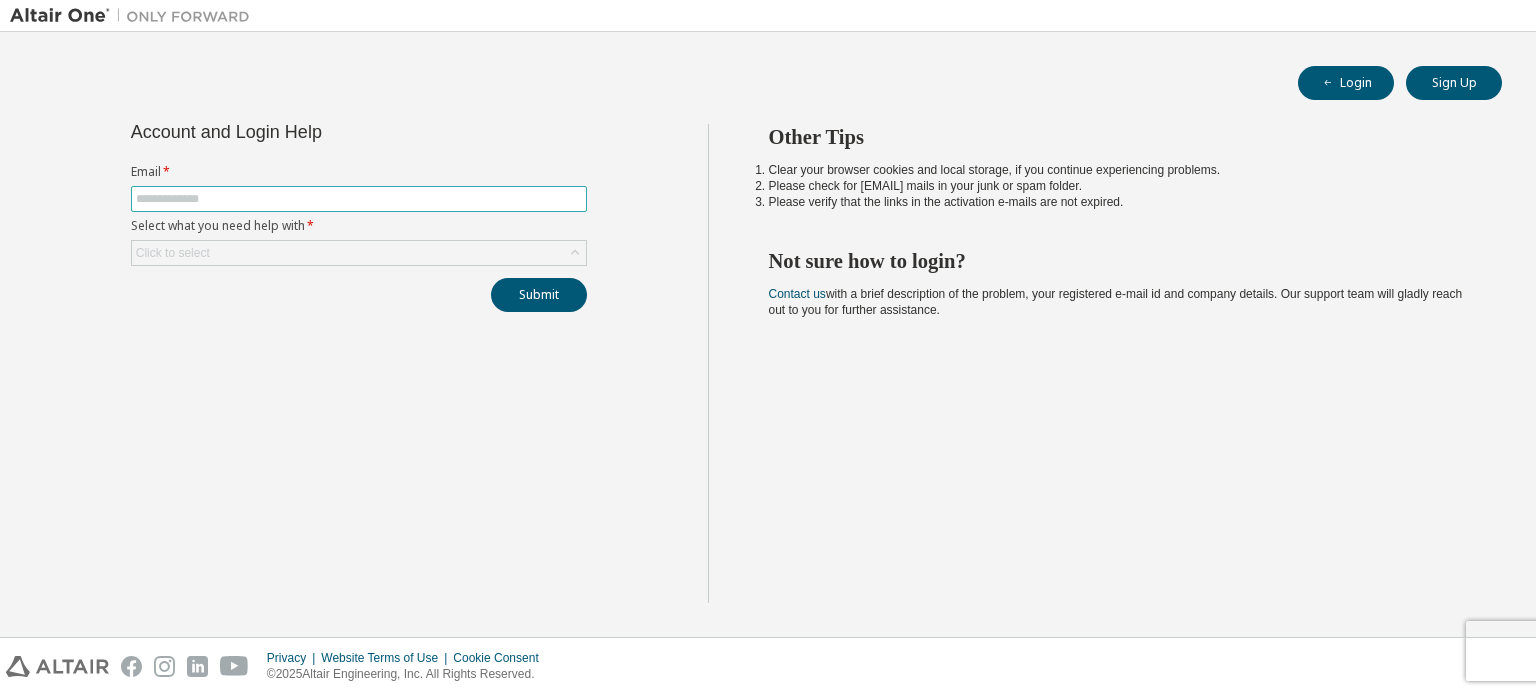 click at bounding box center (359, 199) 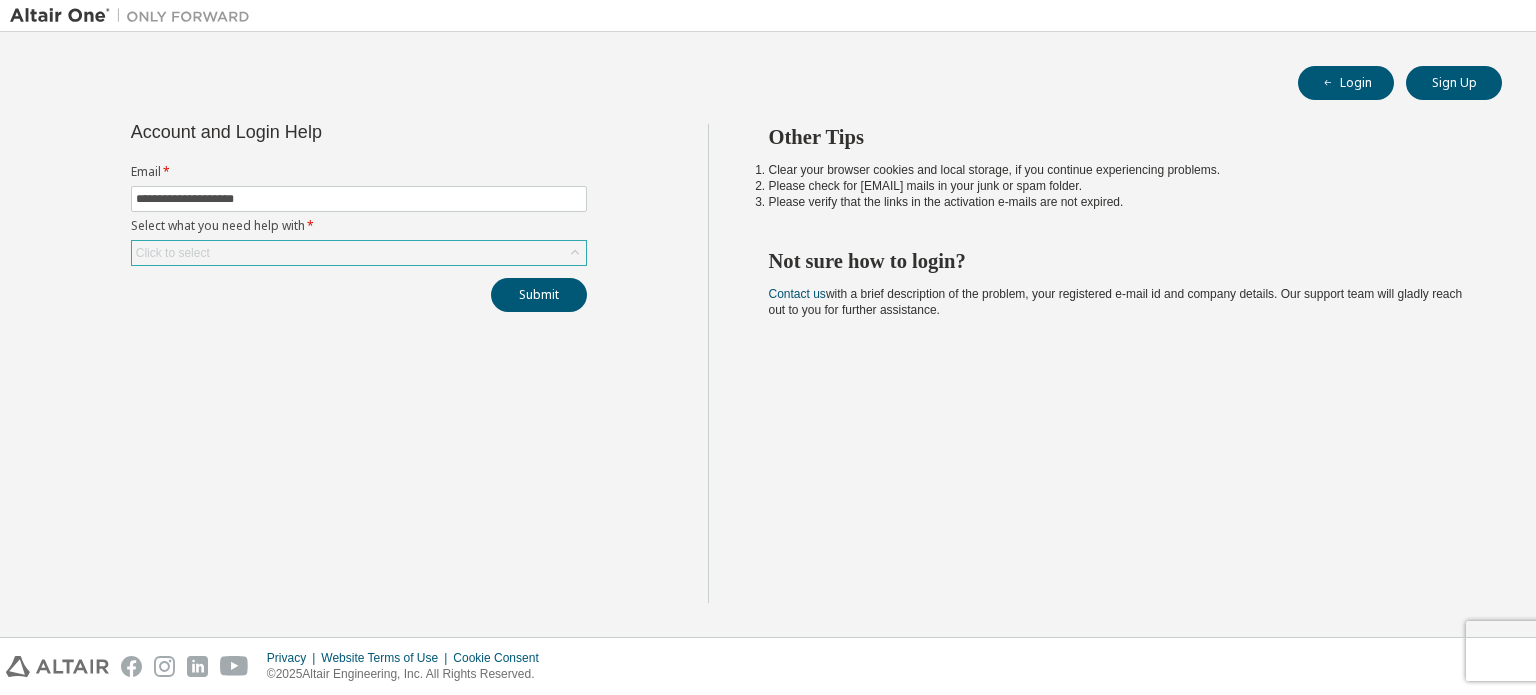 click on "Click to select" at bounding box center (359, 253) 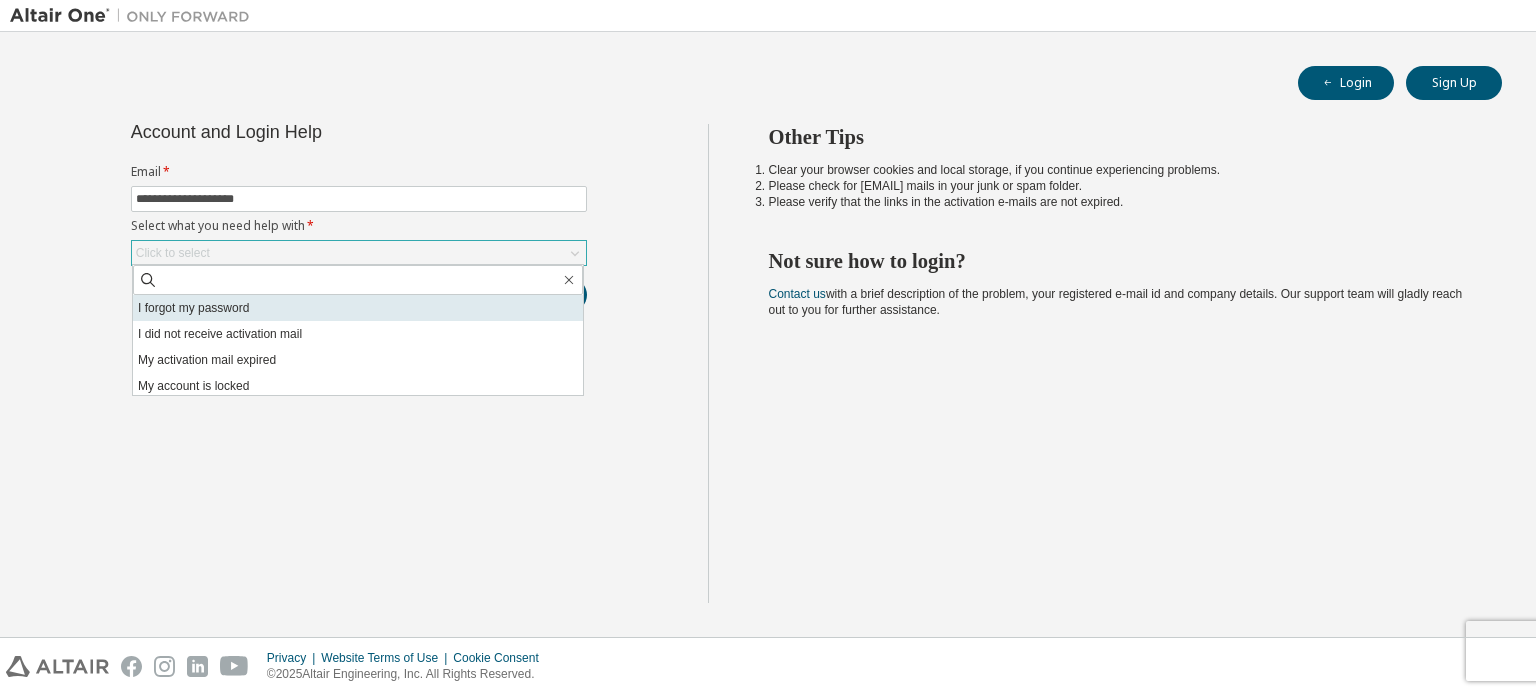 click on "I forgot my password" at bounding box center [358, 308] 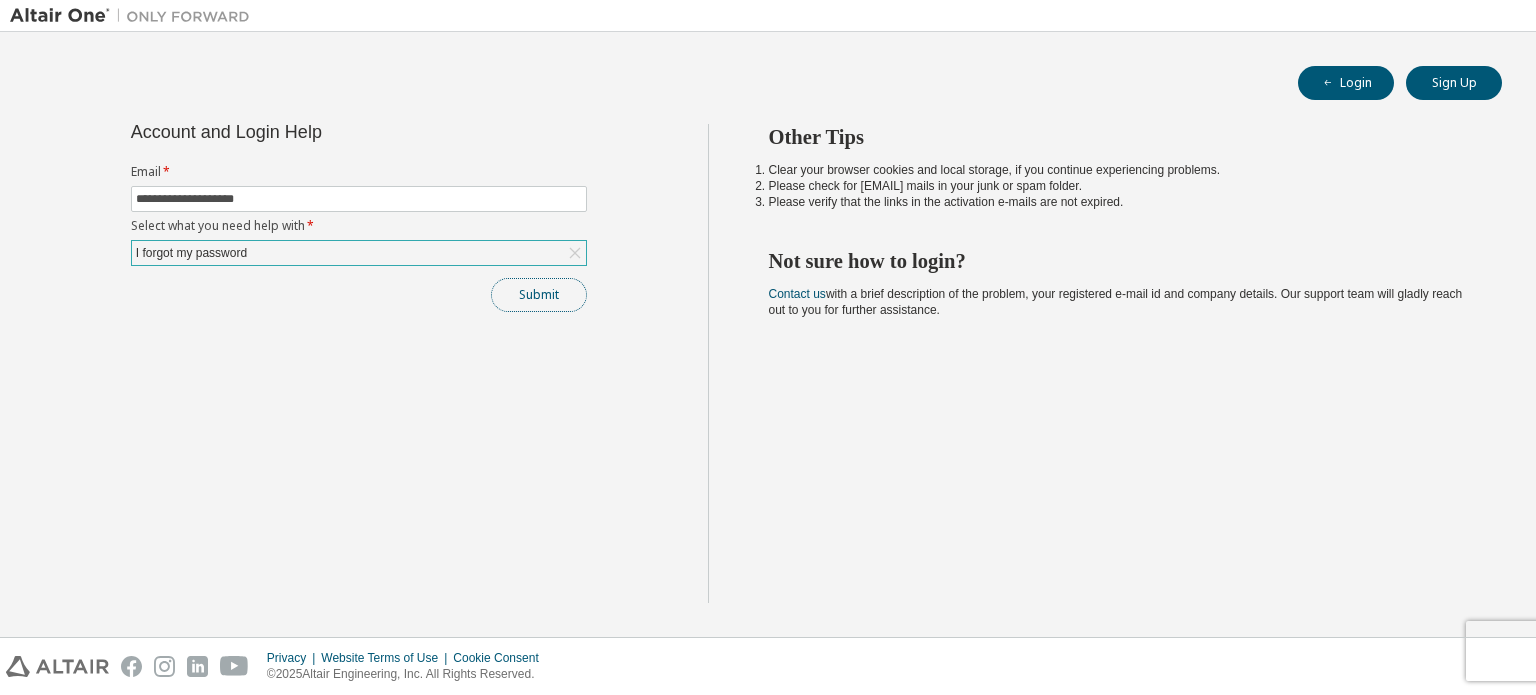 click on "Submit" at bounding box center [539, 295] 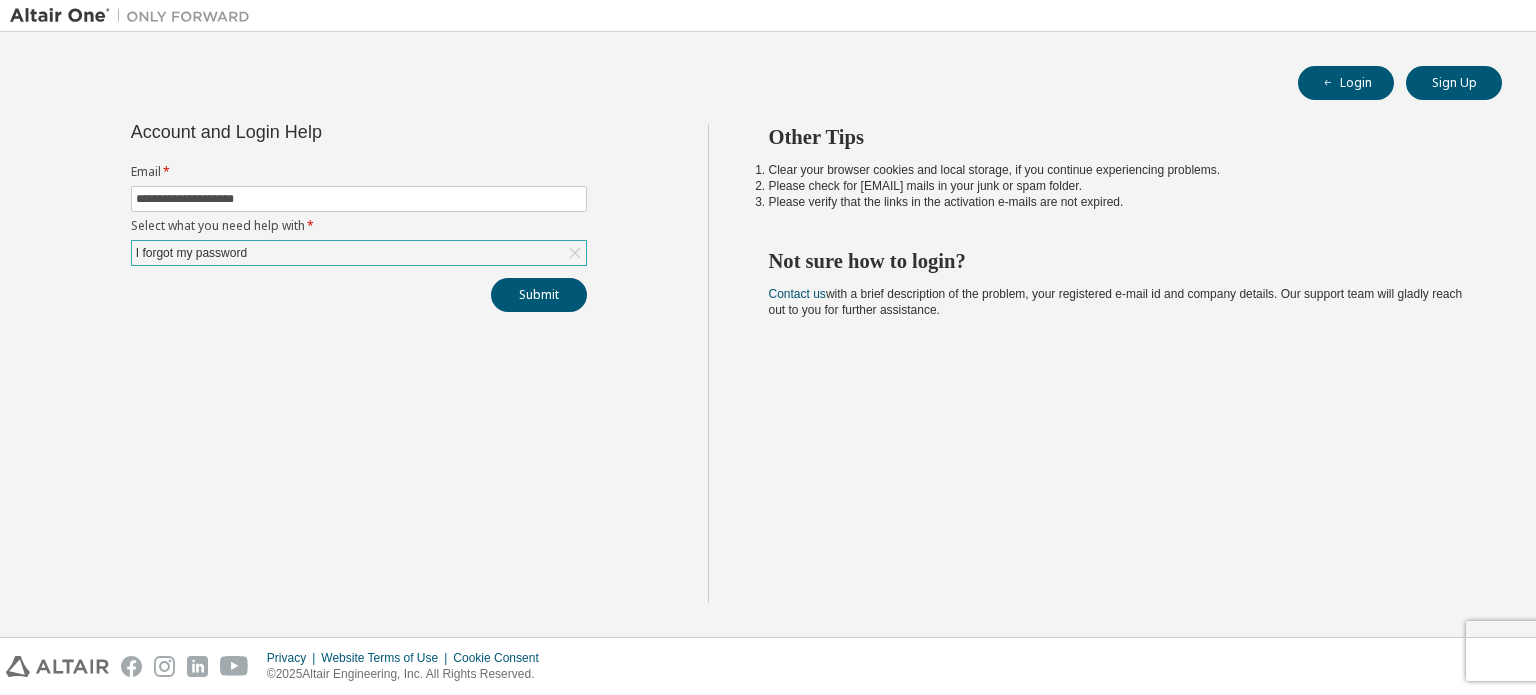 click on "Other Tips Clear your browser cookies and local storage, if you continue experiencing problems. Please check for noreply@okta.com mails in your junk or spam folder. Please verify that the links in the activation e-mails are not expired. Not sure how to login? Contact us  with a brief description of the problem, your registered e-mail id and company details. Our support team will gladly reach out to you for further assistance." at bounding box center [1117, 363] 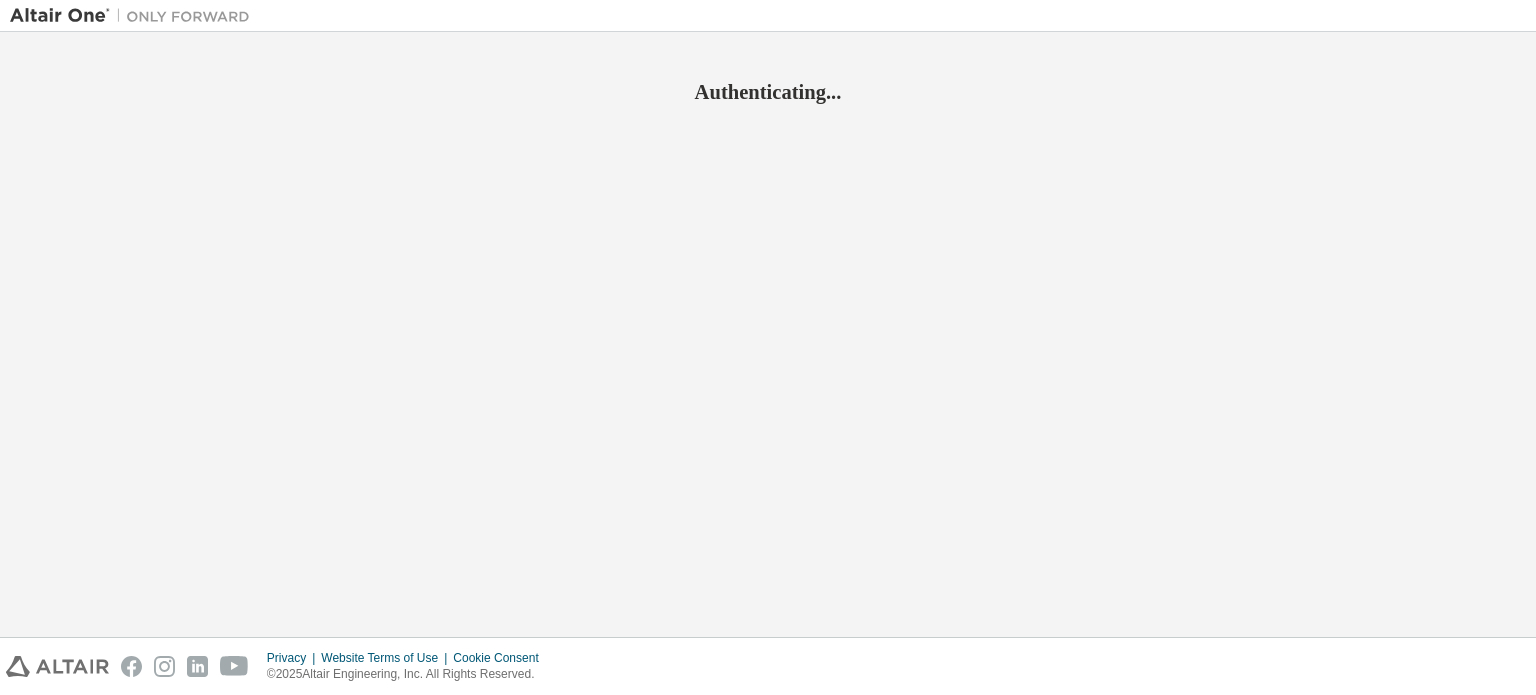 scroll, scrollTop: 0, scrollLeft: 0, axis: both 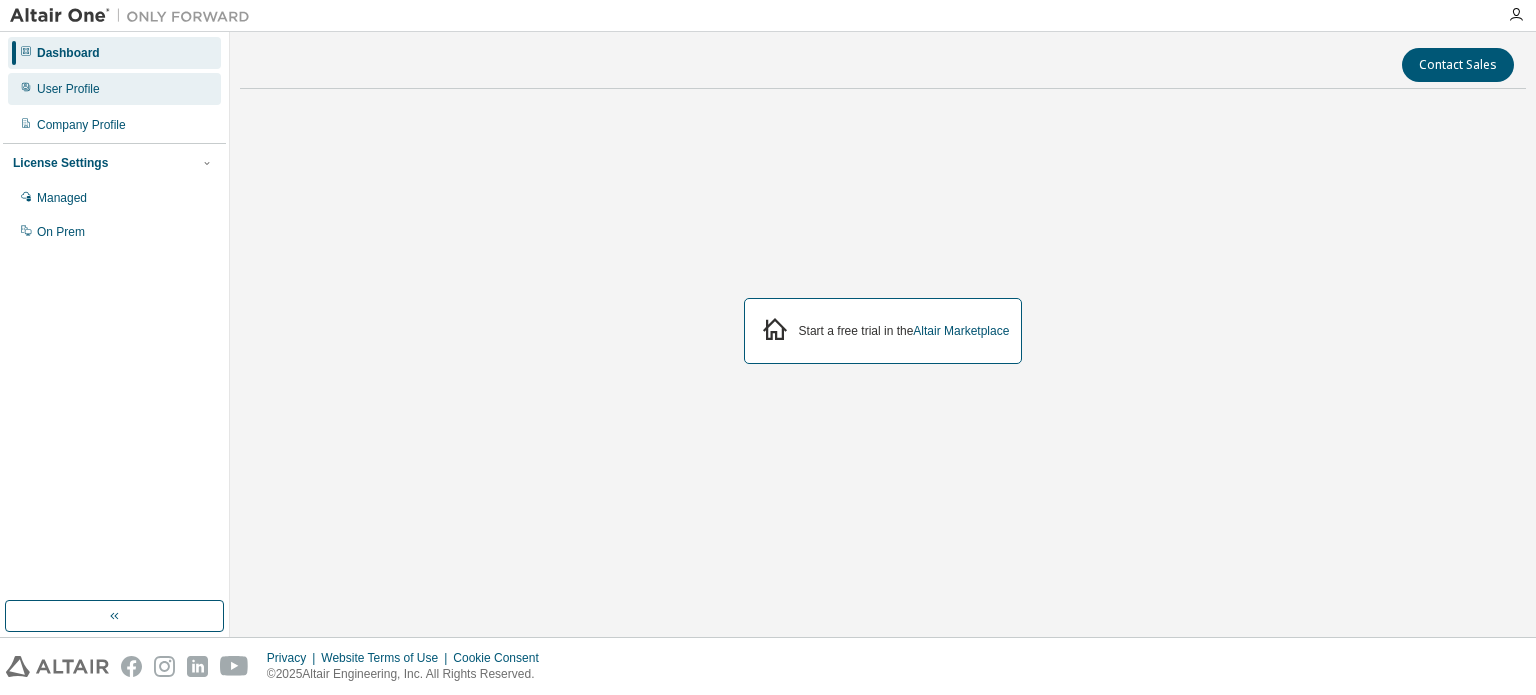 click on "User Profile" at bounding box center [68, 89] 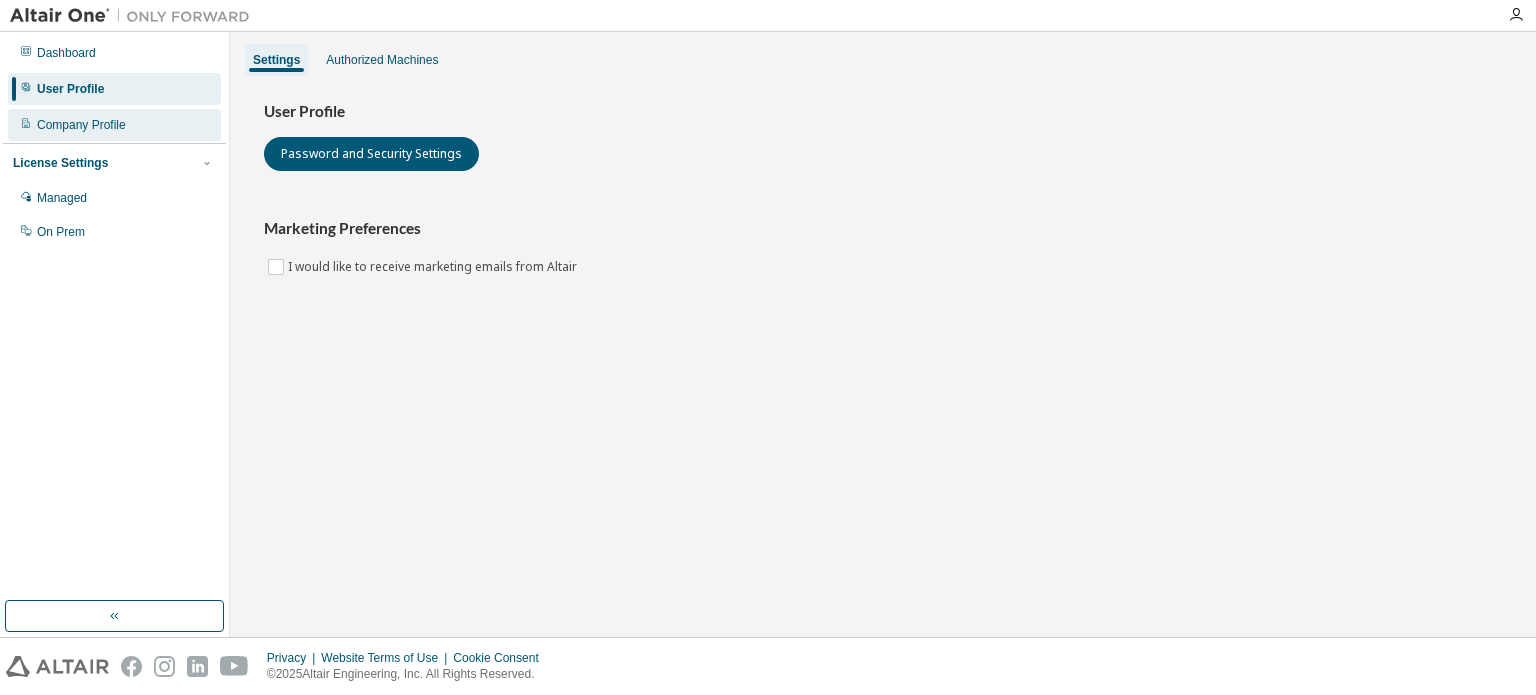 click on "Company Profile" at bounding box center [81, 125] 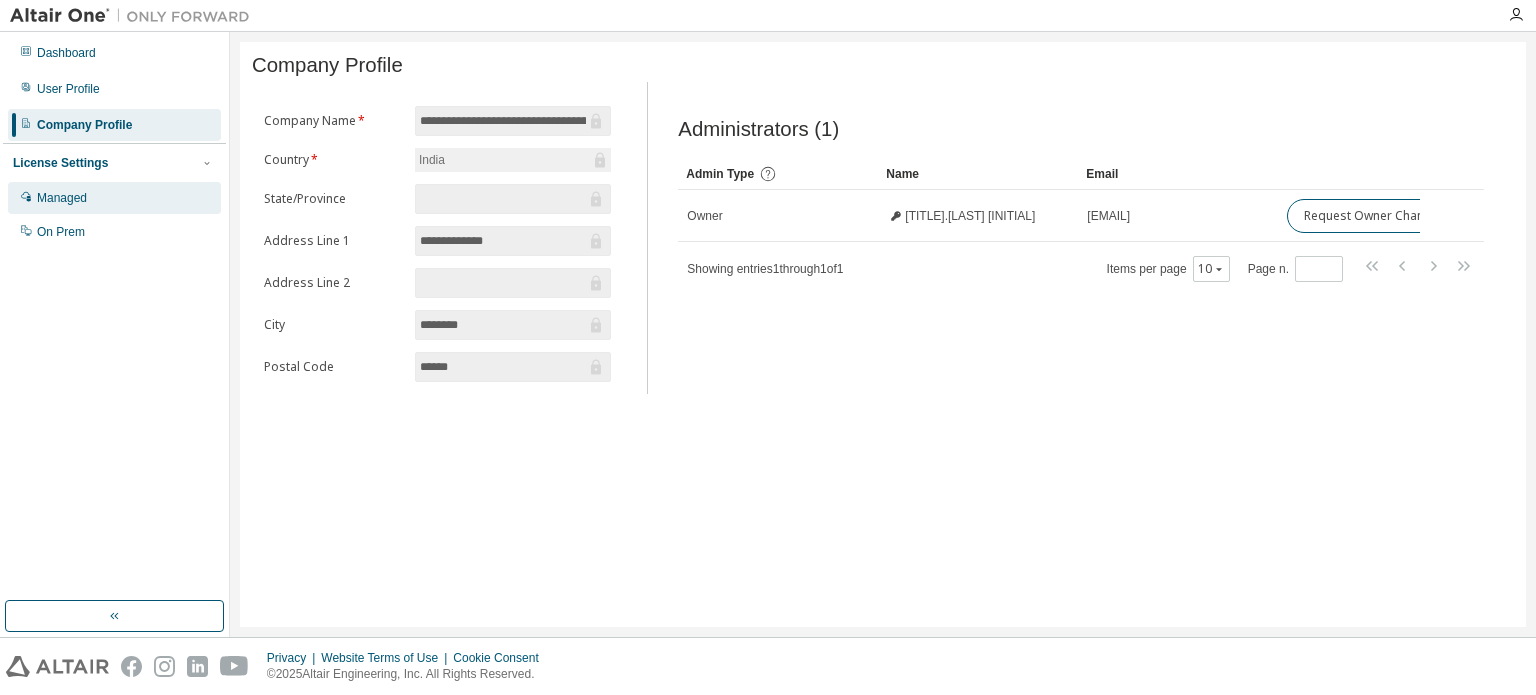 click on "Managed" at bounding box center [62, 198] 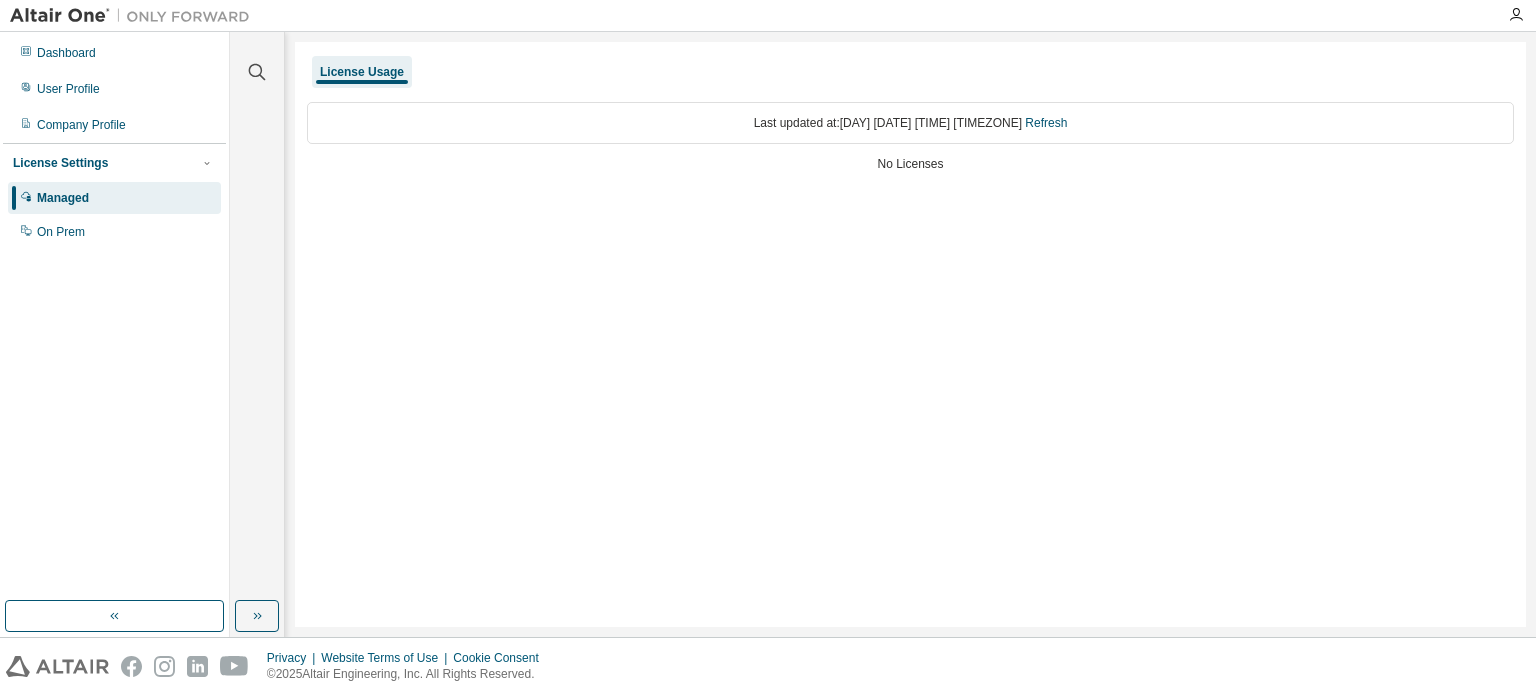 click on "No Licenses" at bounding box center [910, 164] 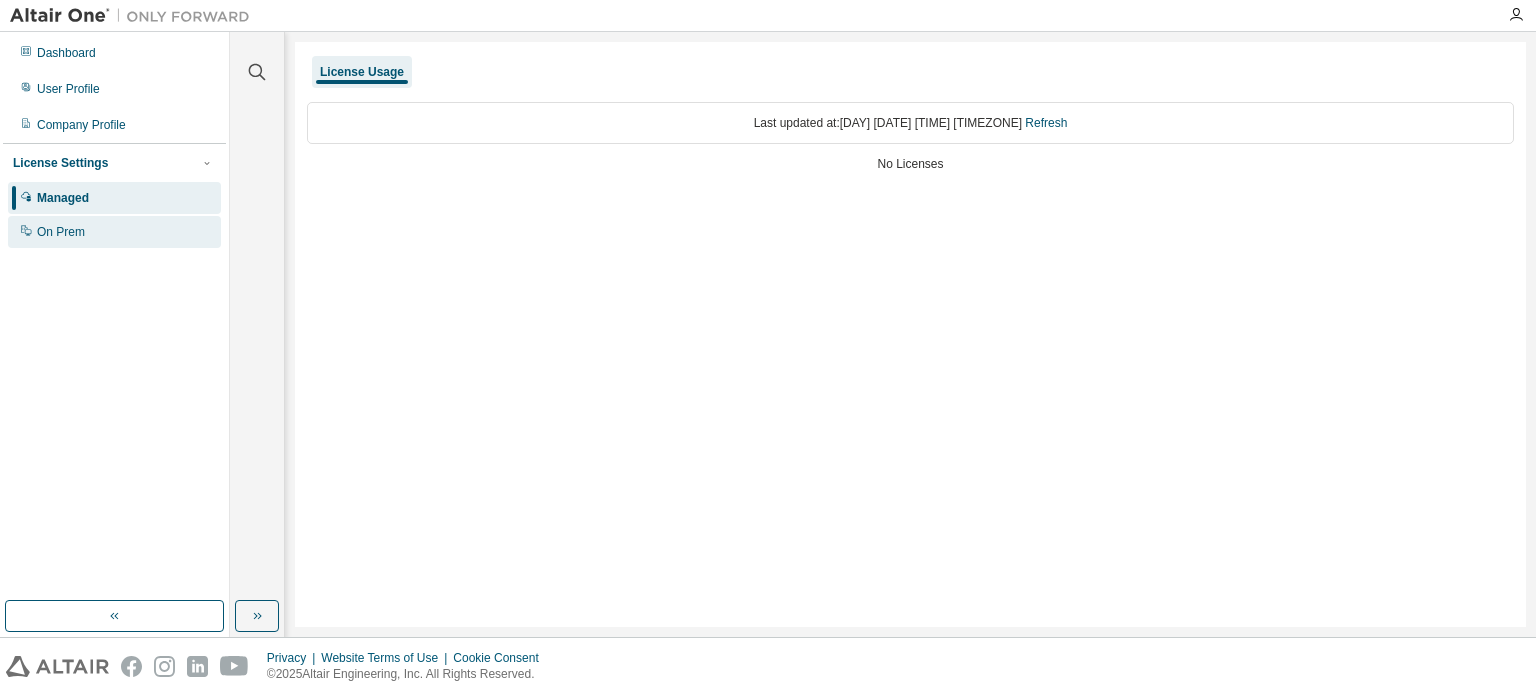 click on "On Prem" at bounding box center (61, 232) 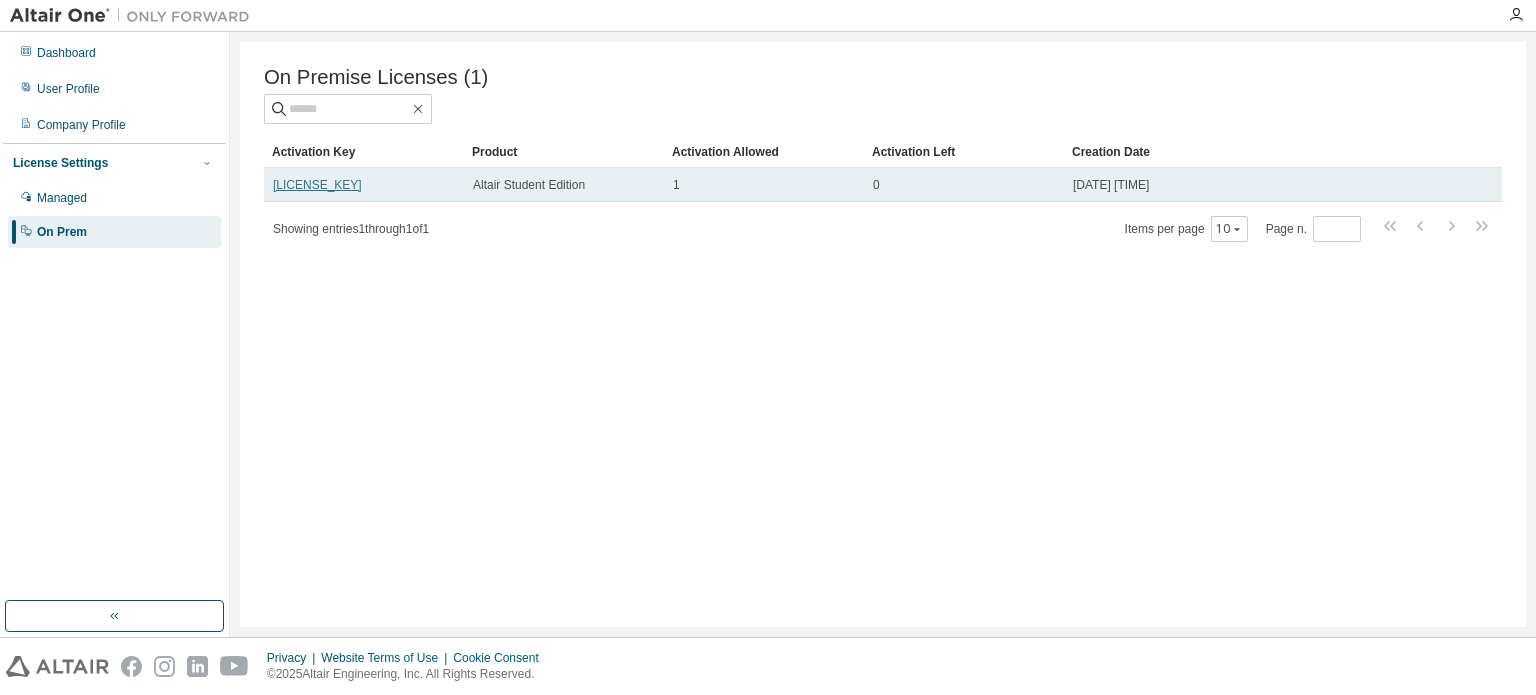 click on "[LICENSE_KEY]" at bounding box center (317, 185) 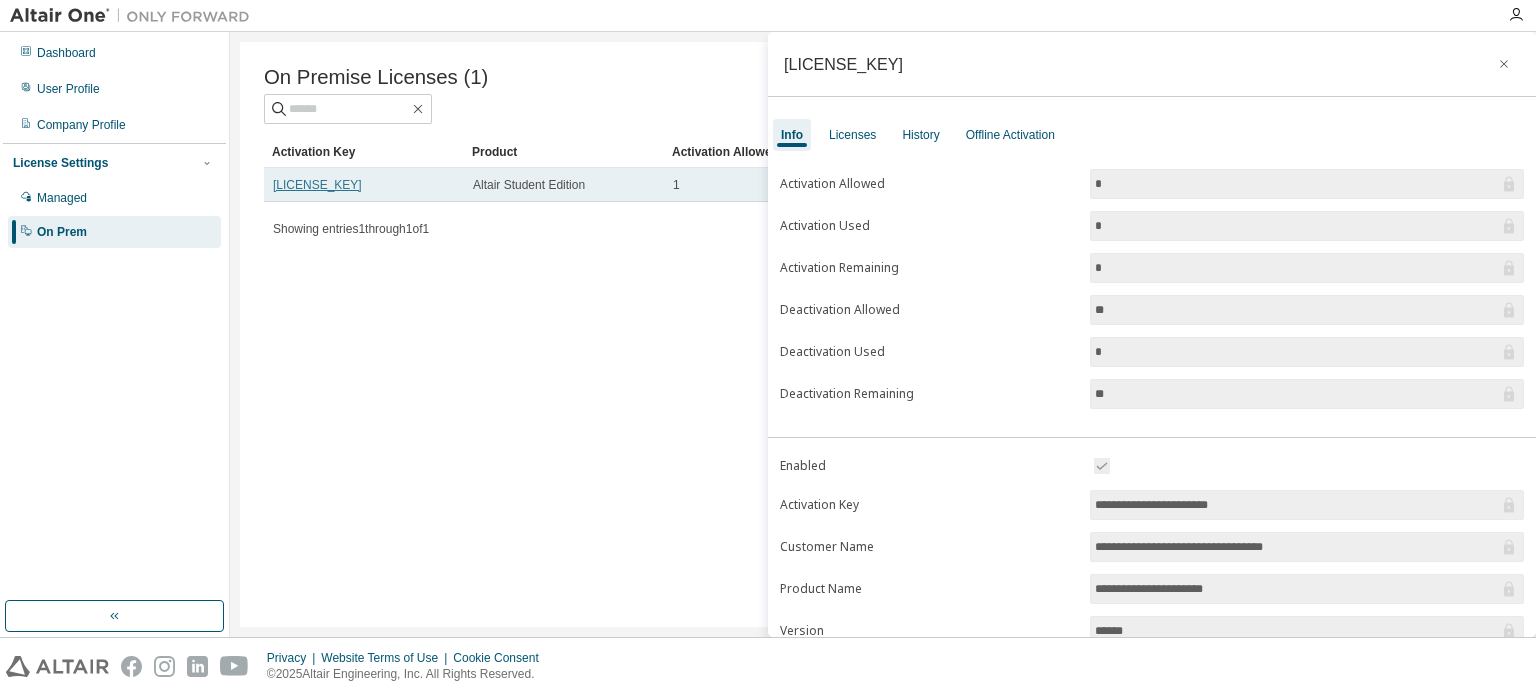 click on "[LICENSE_KEY]" at bounding box center [317, 185] 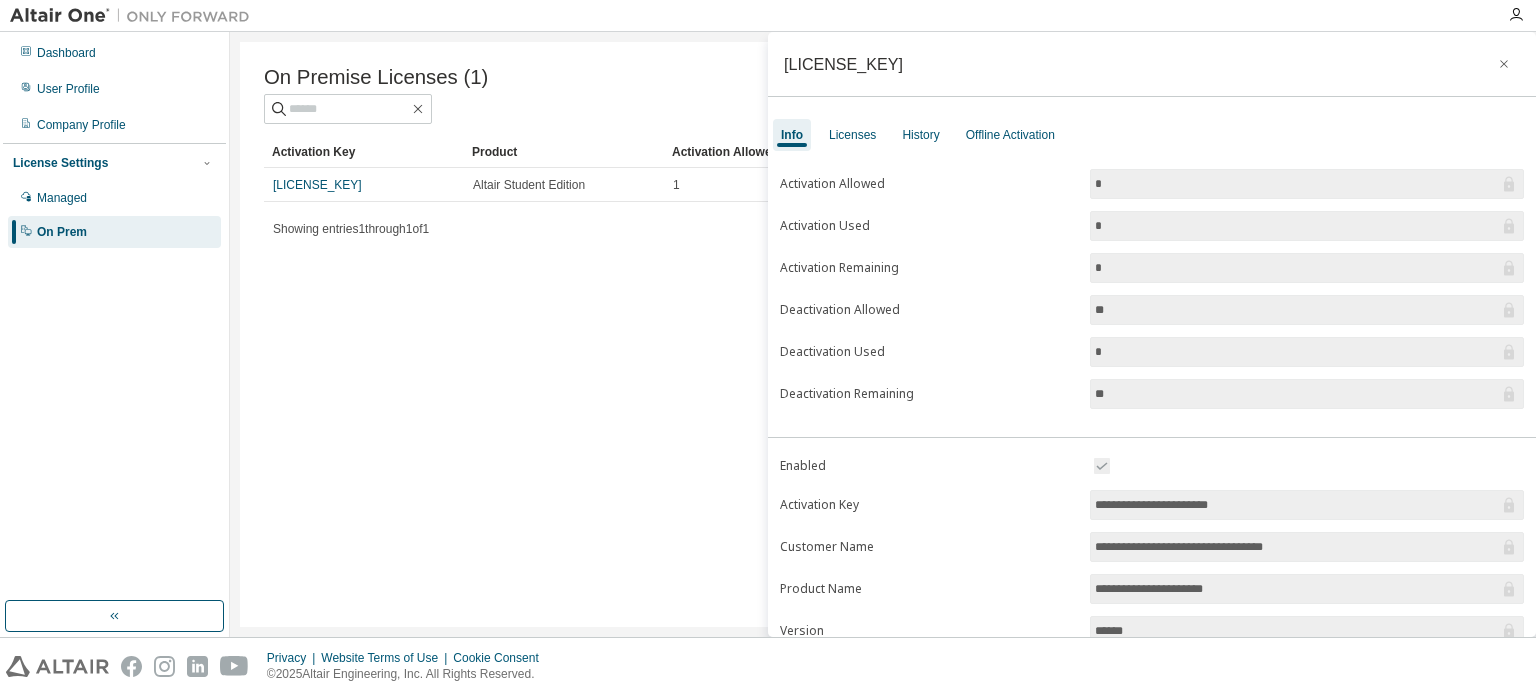 drag, startPoint x: 341, startPoint y: 189, endPoint x: 292, endPoint y: 301, distance: 122.24974 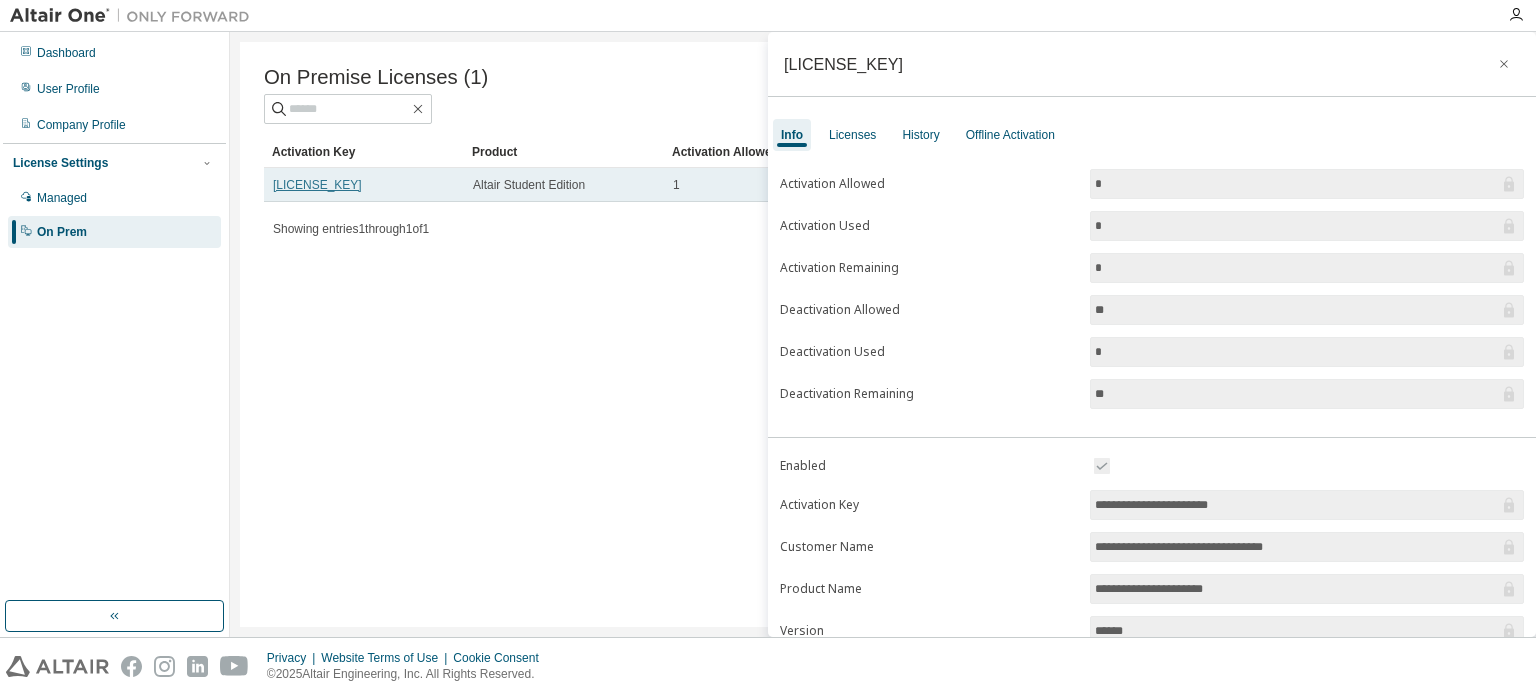 drag, startPoint x: 275, startPoint y: 182, endPoint x: 439, endPoint y: 186, distance: 164.04877 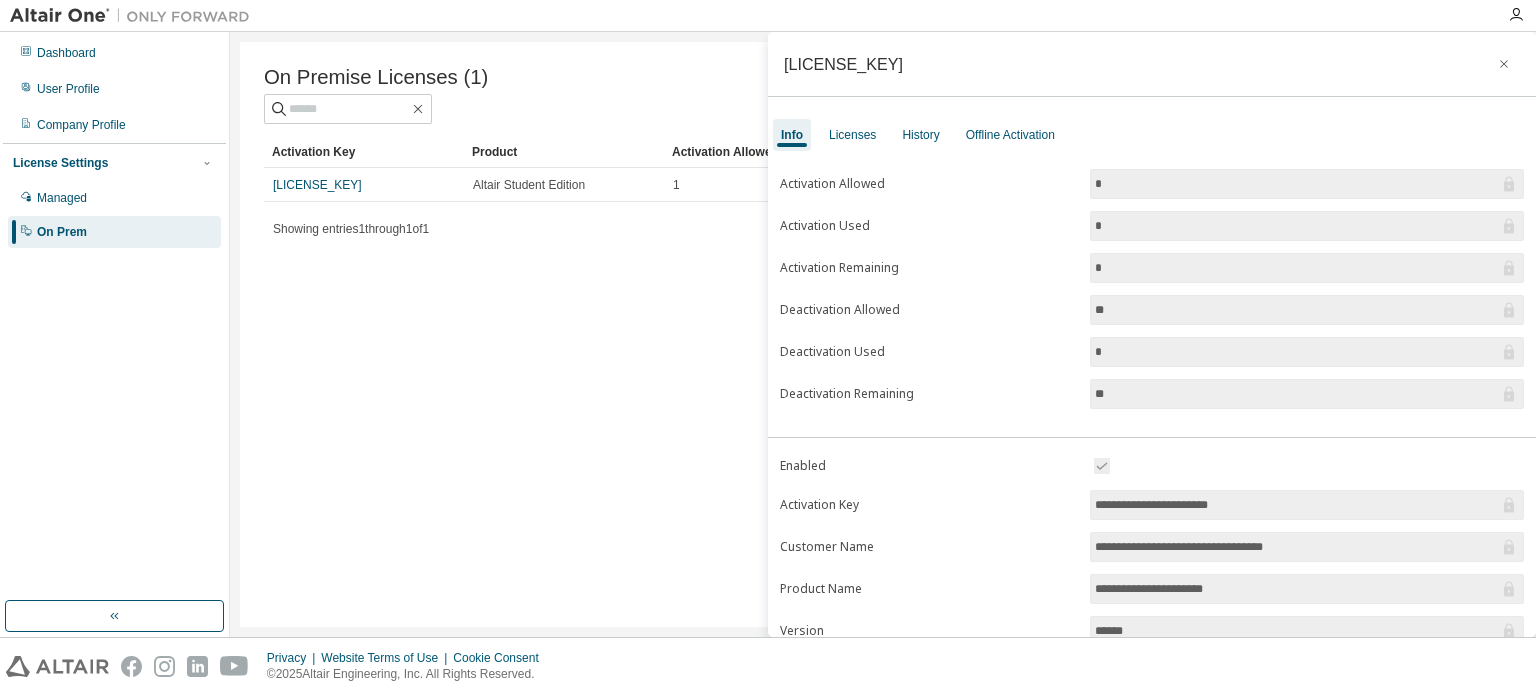 click on "On Premise Licenses (1) Clear Load Save Save As Field Operator Value Select filter Select operand Add criteria Search Activation Key Product Activation Allowed Activation Left Creation Date [LICENSE_KEY] Altair Student Edition 1 0 [DATE] [TIME] Showing entries  1  through  1  of  1 Items per page 10 Page n. *" at bounding box center [883, 334] 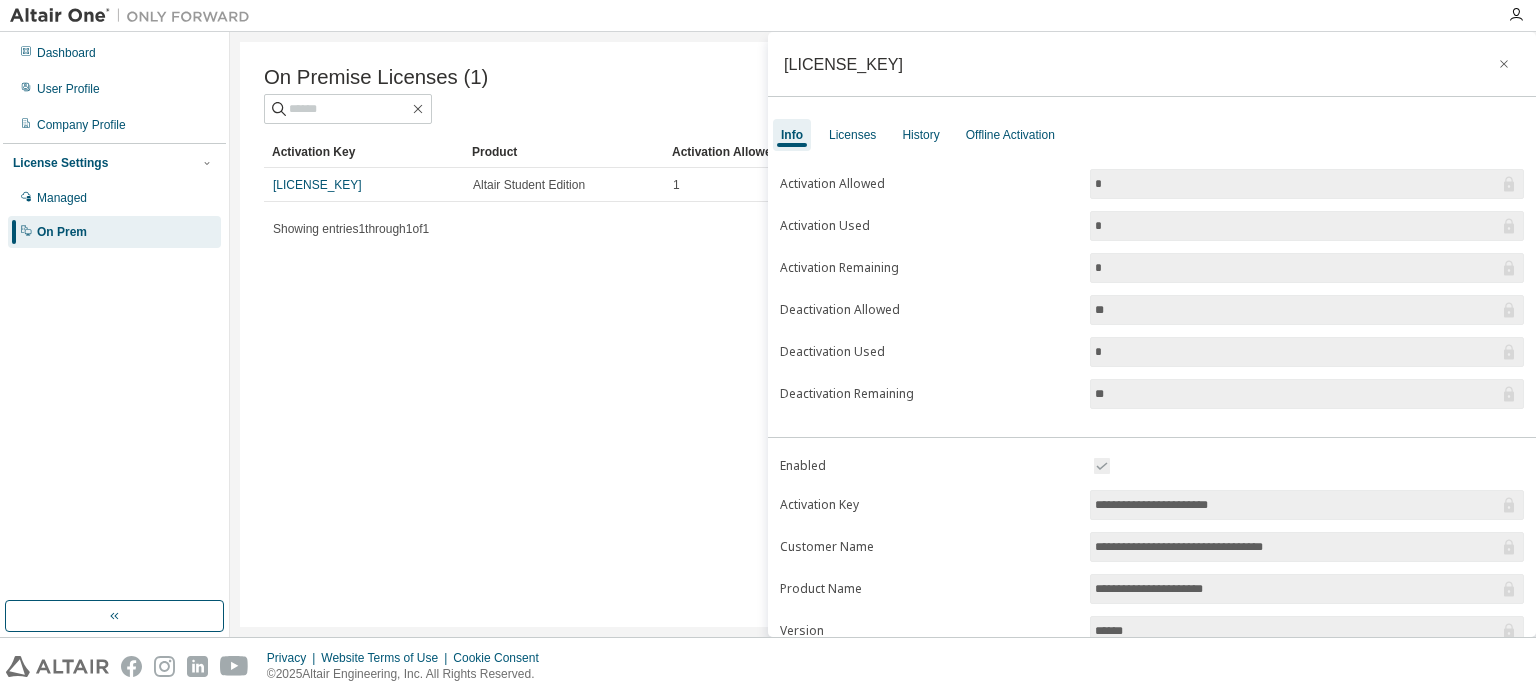 click on "**********" at bounding box center [1297, 505] 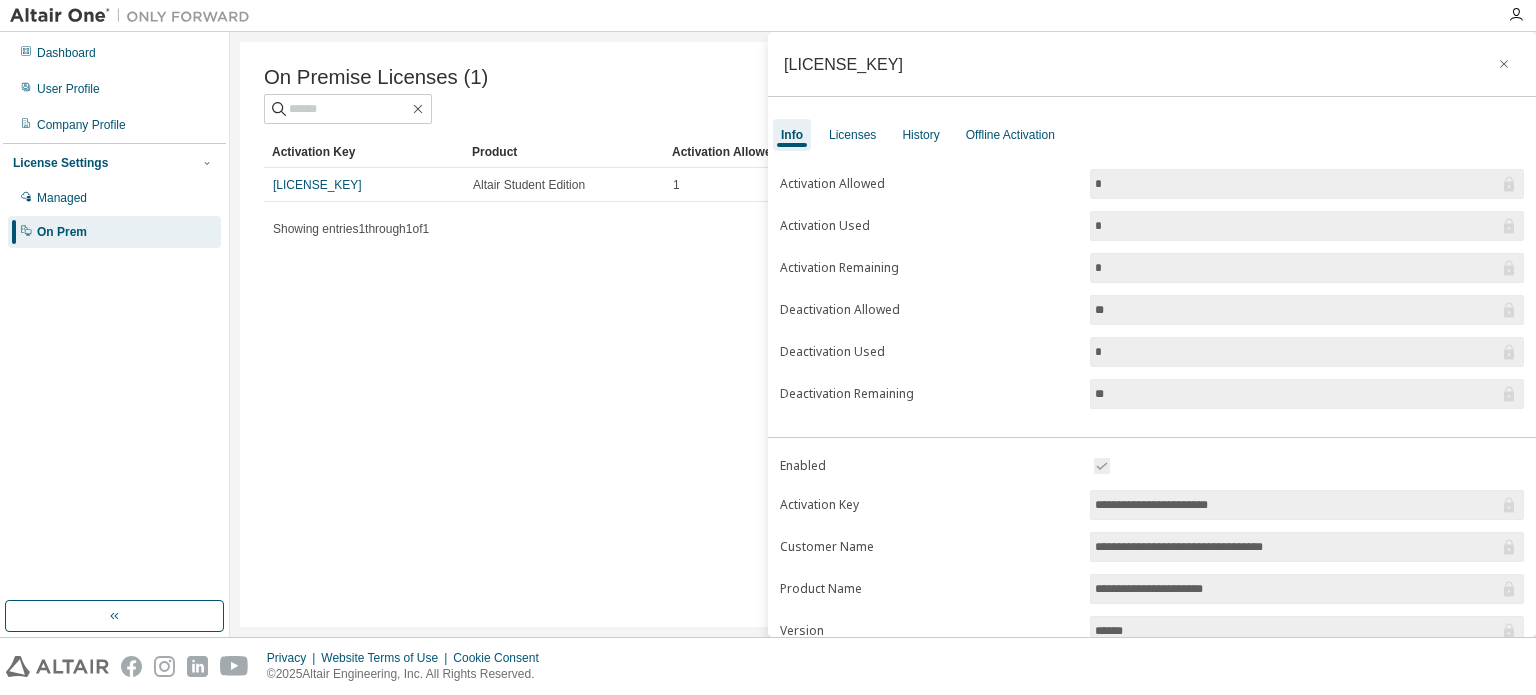 click on "On Premise Licenses (1) Clear Load Save Save As Field Operator Value Select filter Select operand Add criteria Search Activation Key Product Activation Allowed Activation Left Creation Date [LICENSE_KEY] Altair Student Edition 1 0 [DATE] [TIME] Showing entries  1  through  1  of  1 Items per page 10 Page n. *" at bounding box center [883, 334] 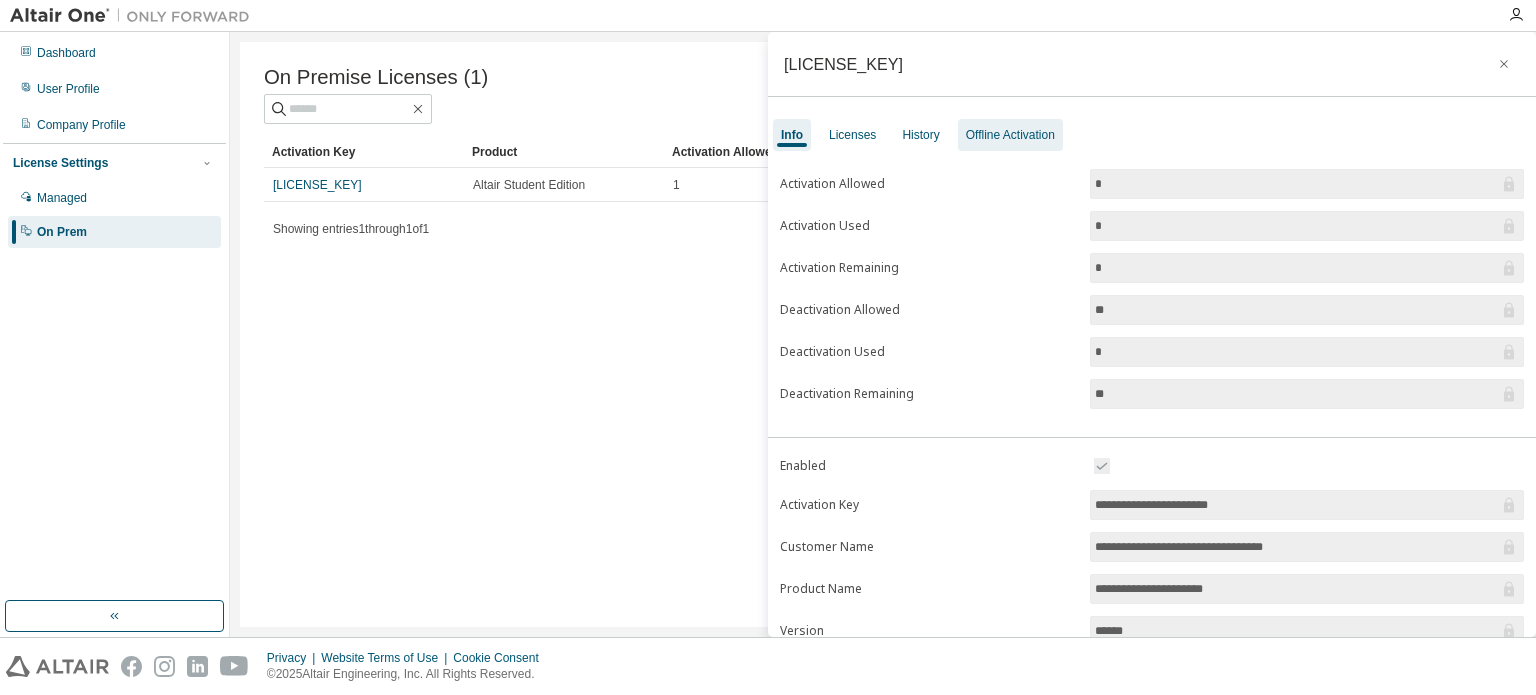 click on "Offline Activation" at bounding box center [1010, 135] 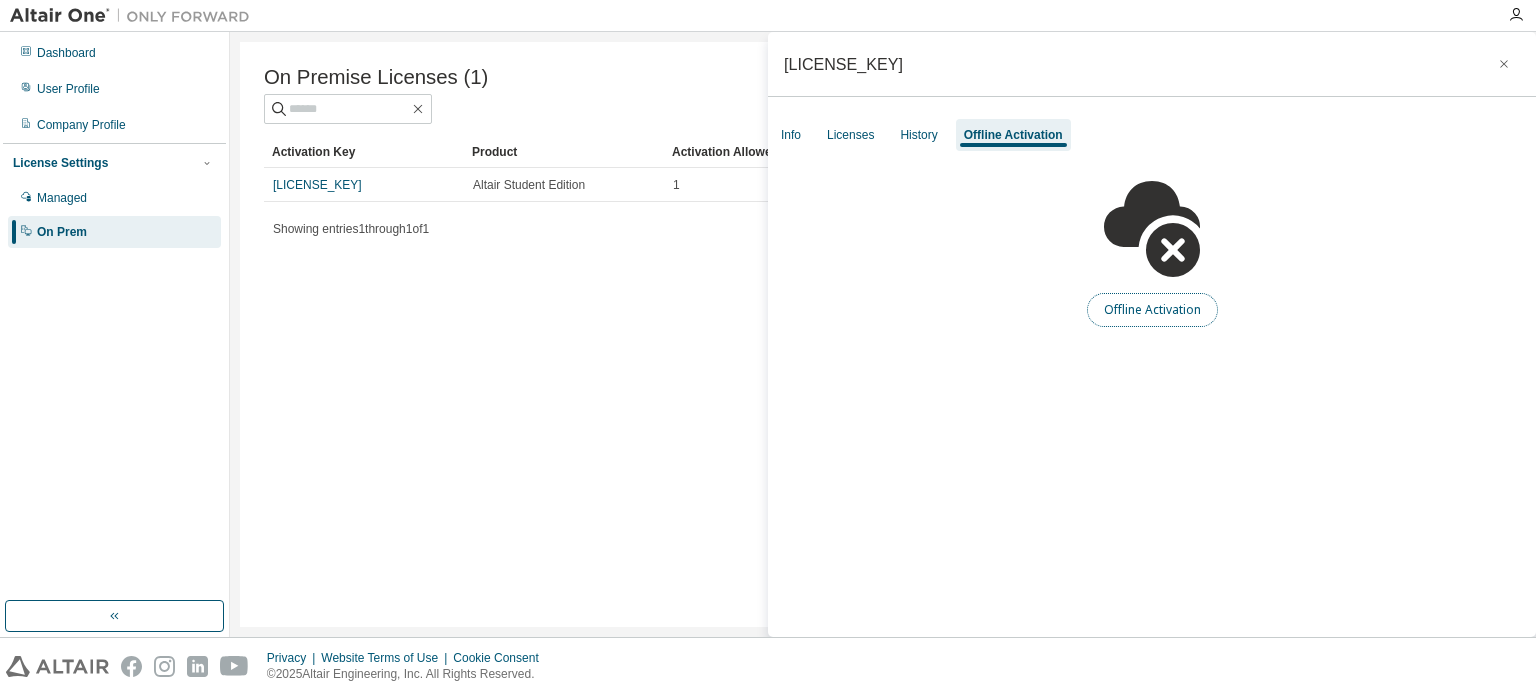 click on "Offline Activation" at bounding box center (1152, 310) 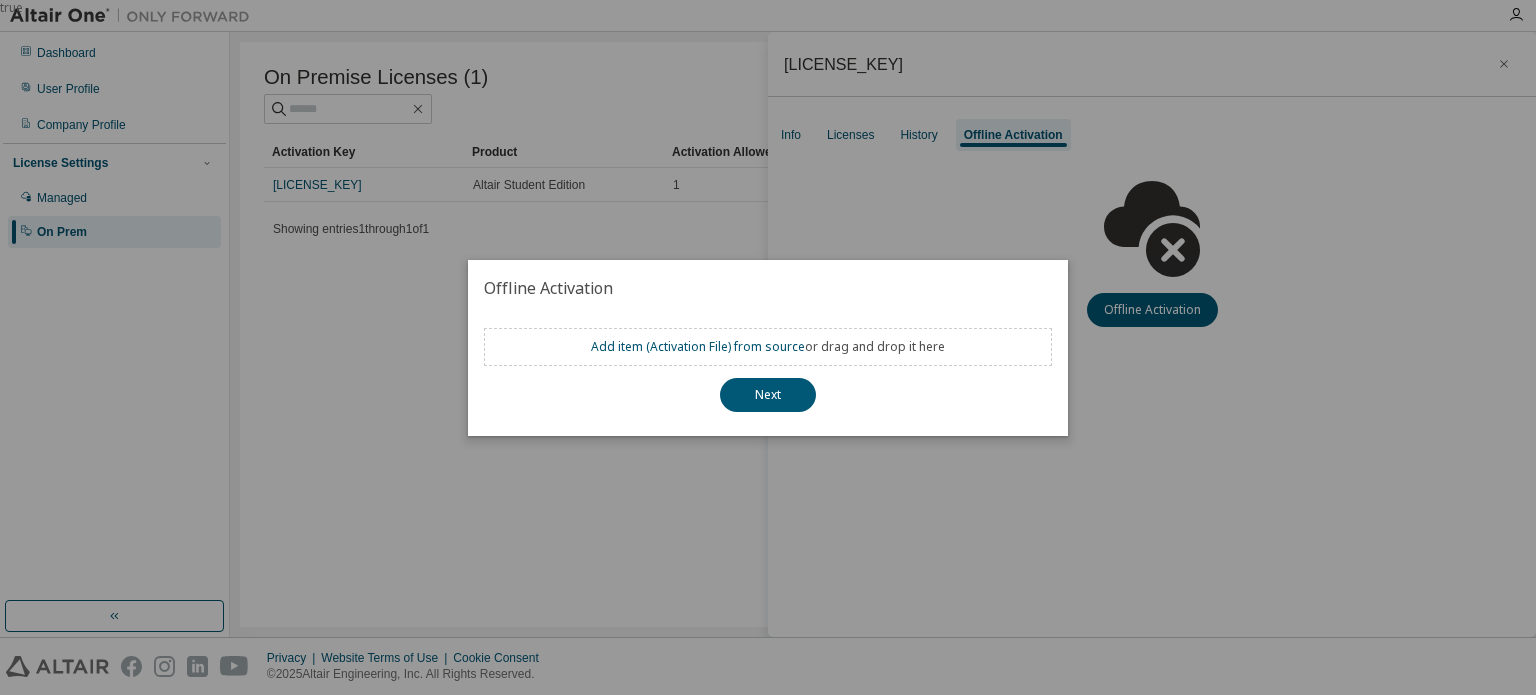 click on "true" at bounding box center (768, 347) 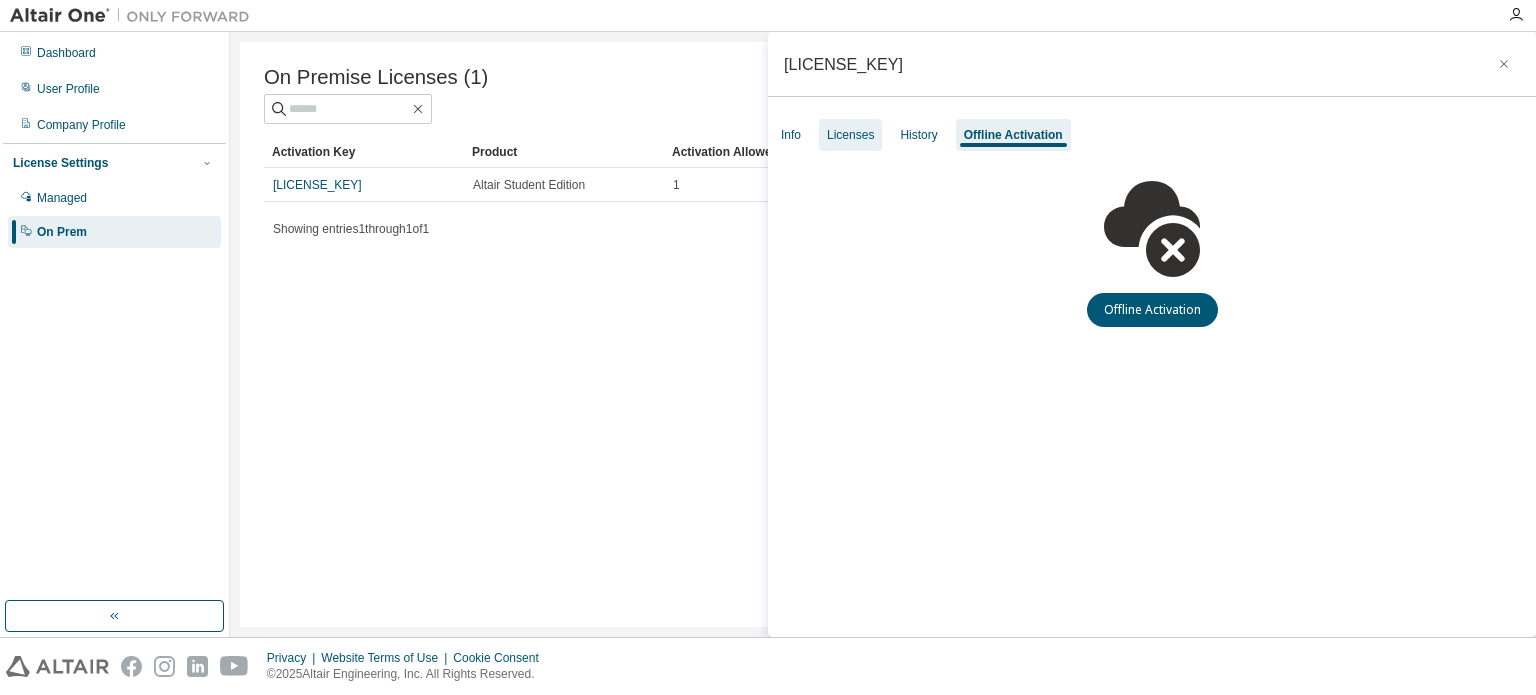 click on "Licenses" at bounding box center (850, 135) 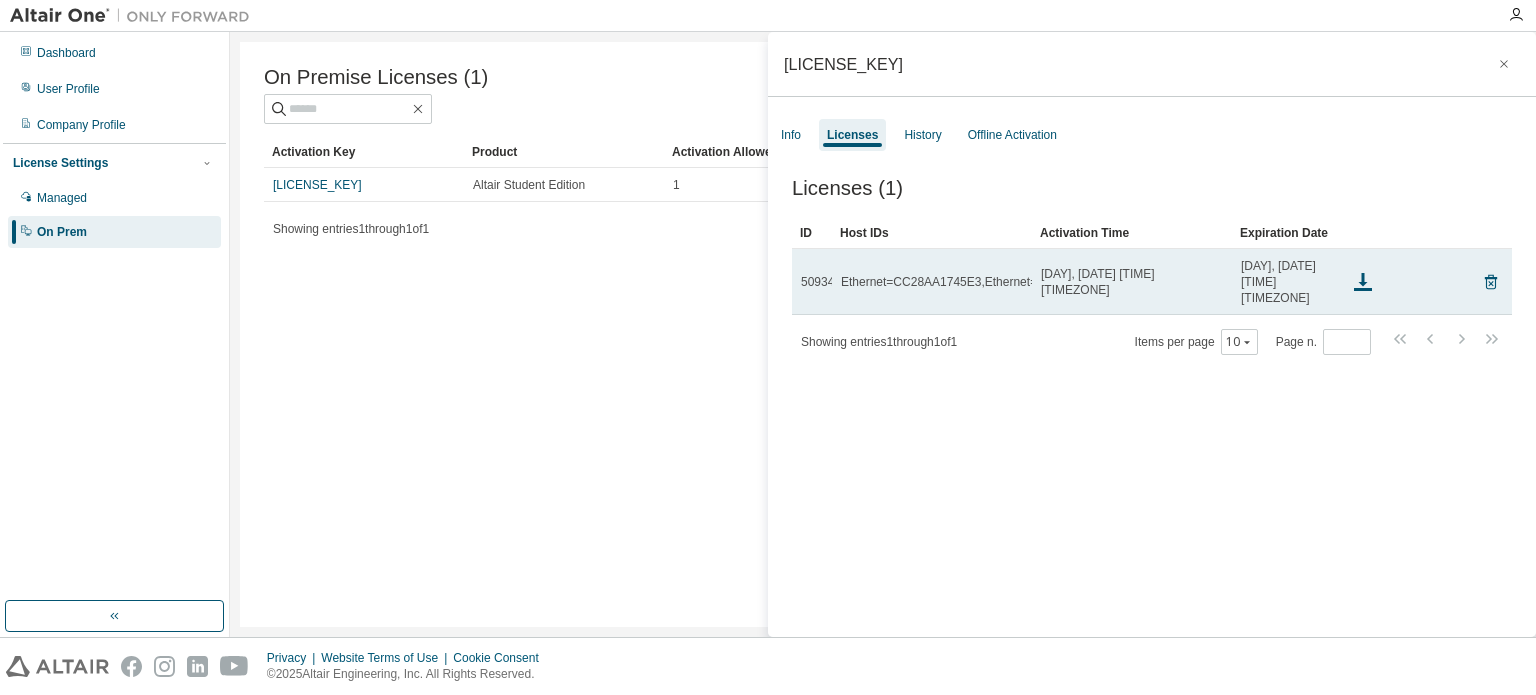 click on "[DAY], [DATE] [TIME] [TIMEZONE]" at bounding box center (1132, 282) 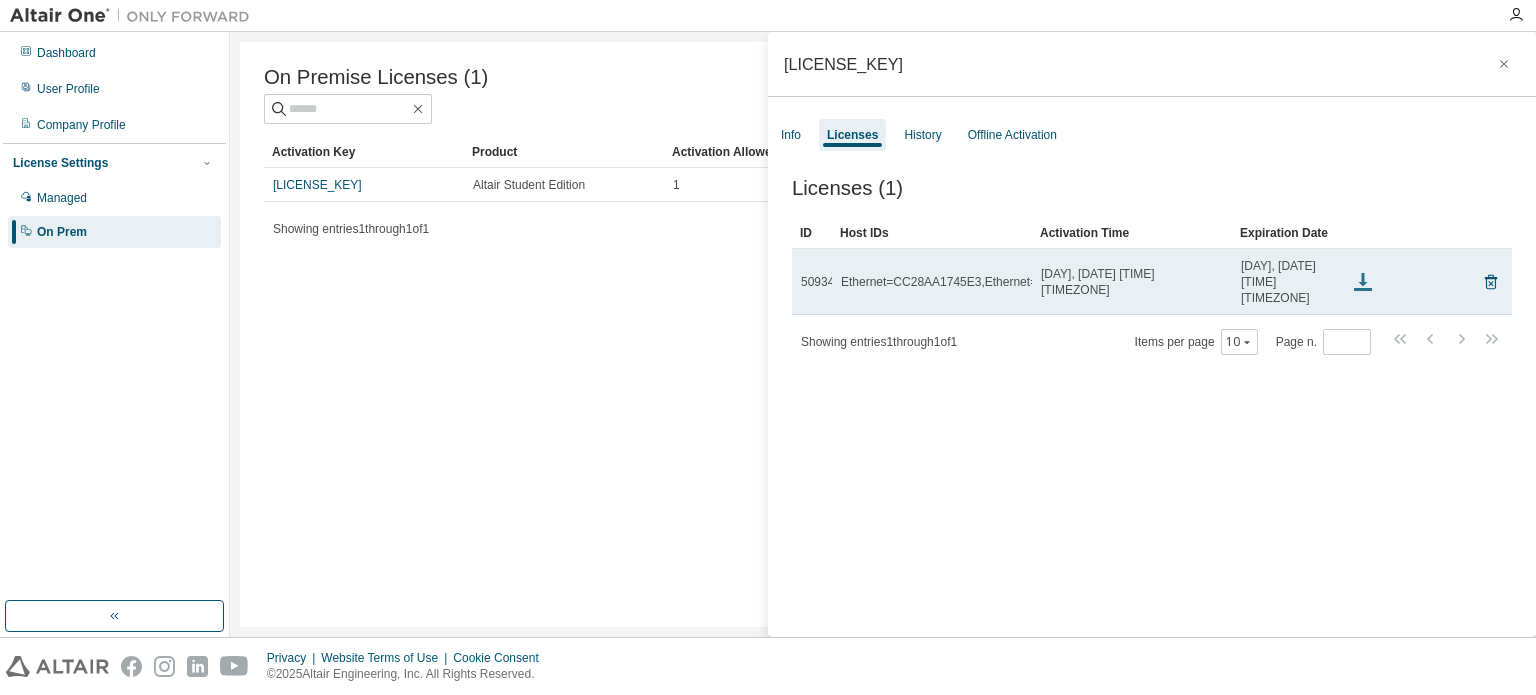 click 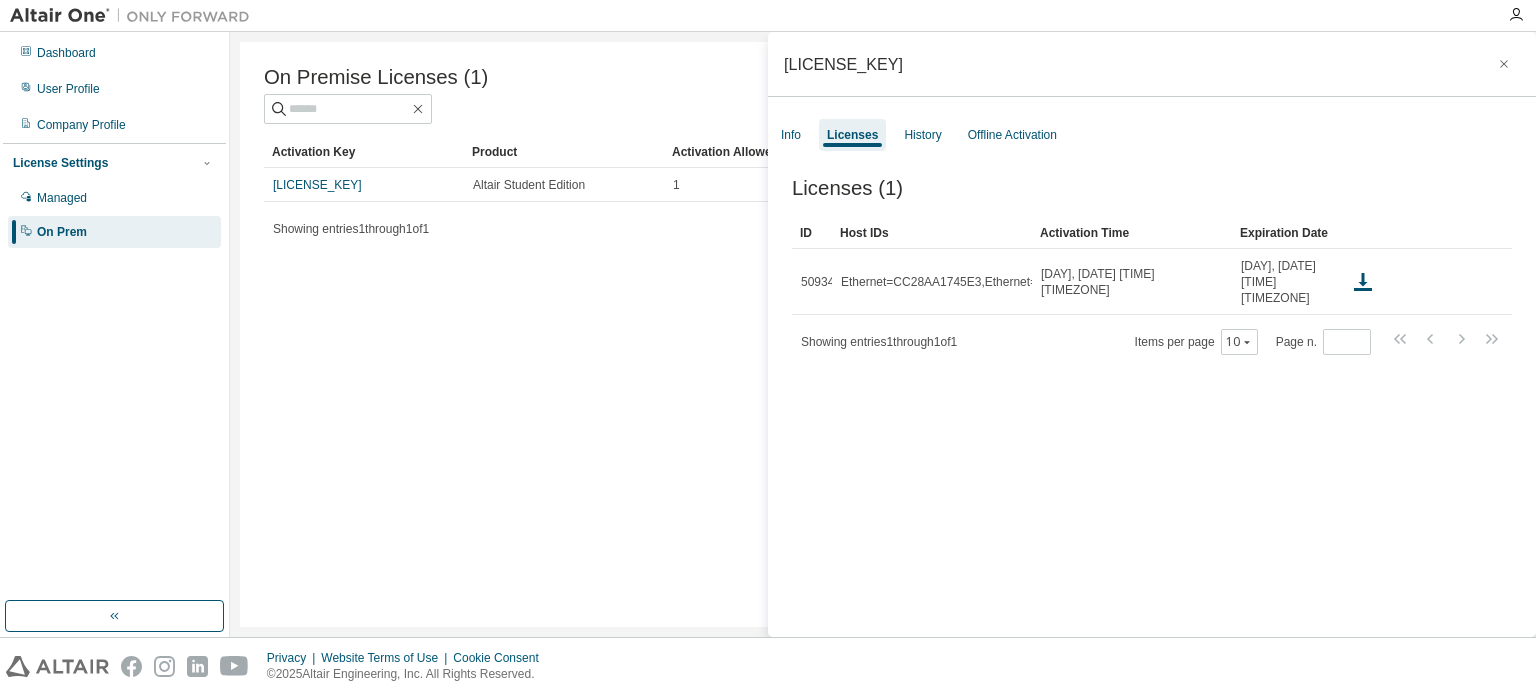 click on "On Premise Licenses (1) Clear Load Save Save As Field Operator Value Select filter Select operand Add criteria Search Activation Key Product Activation Allowed Activation Left Creation Date [LICENSE_KEY] Altair Student Edition 1 0 [DATE] [TIME] Showing entries  1  through  1  of  1 Items per page 10 Page n. *" at bounding box center [883, 334] 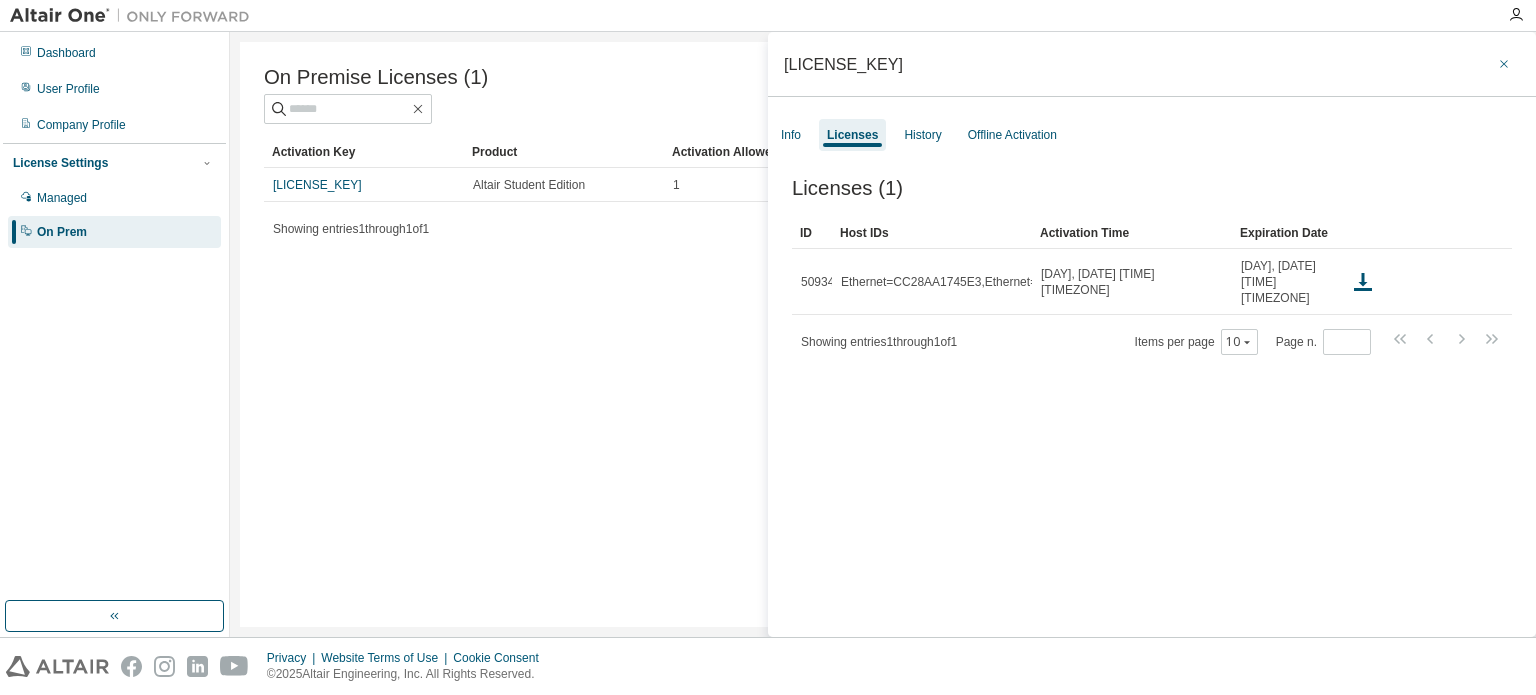 click 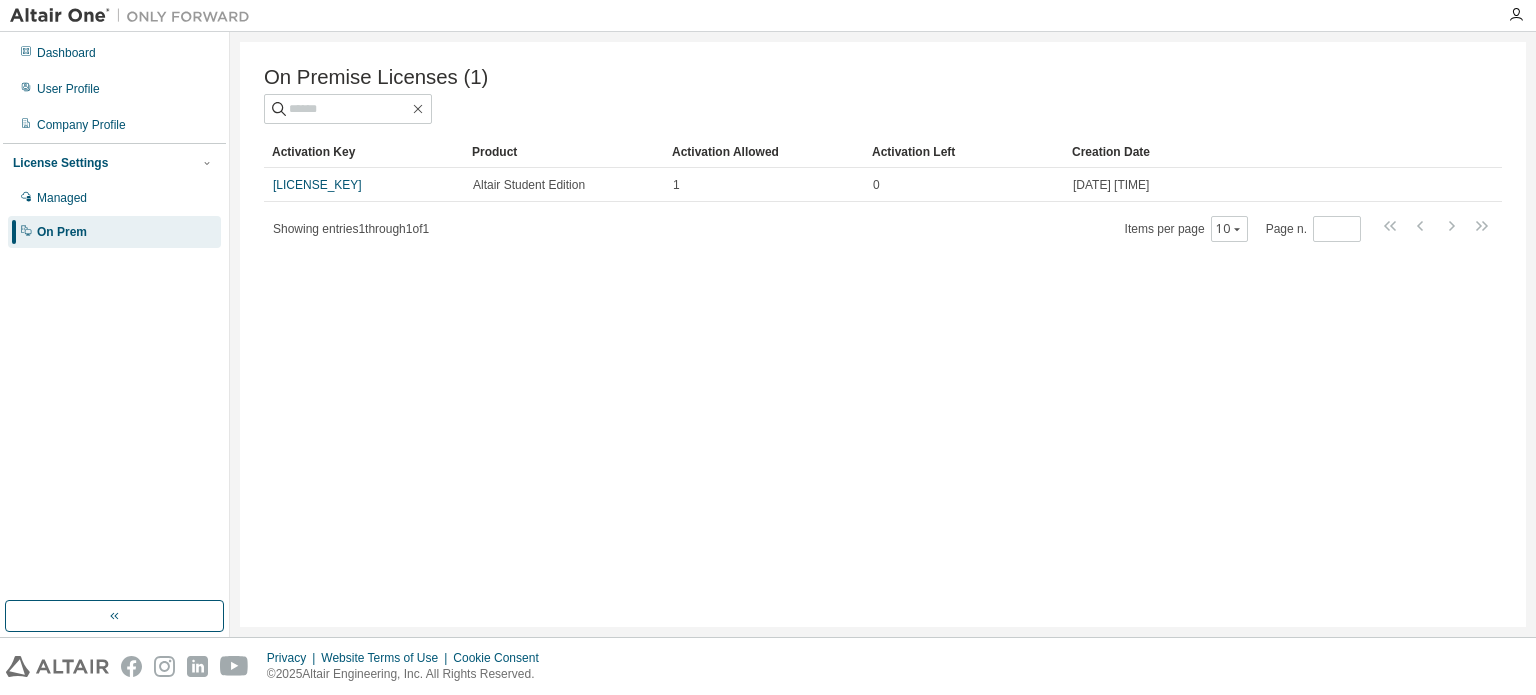 click on "On Premise Licenses (1) Clear Load Save Save As Field Operator Value Select filter Select operand Add criteria Search Activation Key Product Activation Allowed Activation Left Creation Date [LICENSE_KEY] Altair Student Edition 1 0 [DATE] [TIME] Showing entries  1  through  1  of  1 Items per page 10 Page n. *" at bounding box center [883, 334] 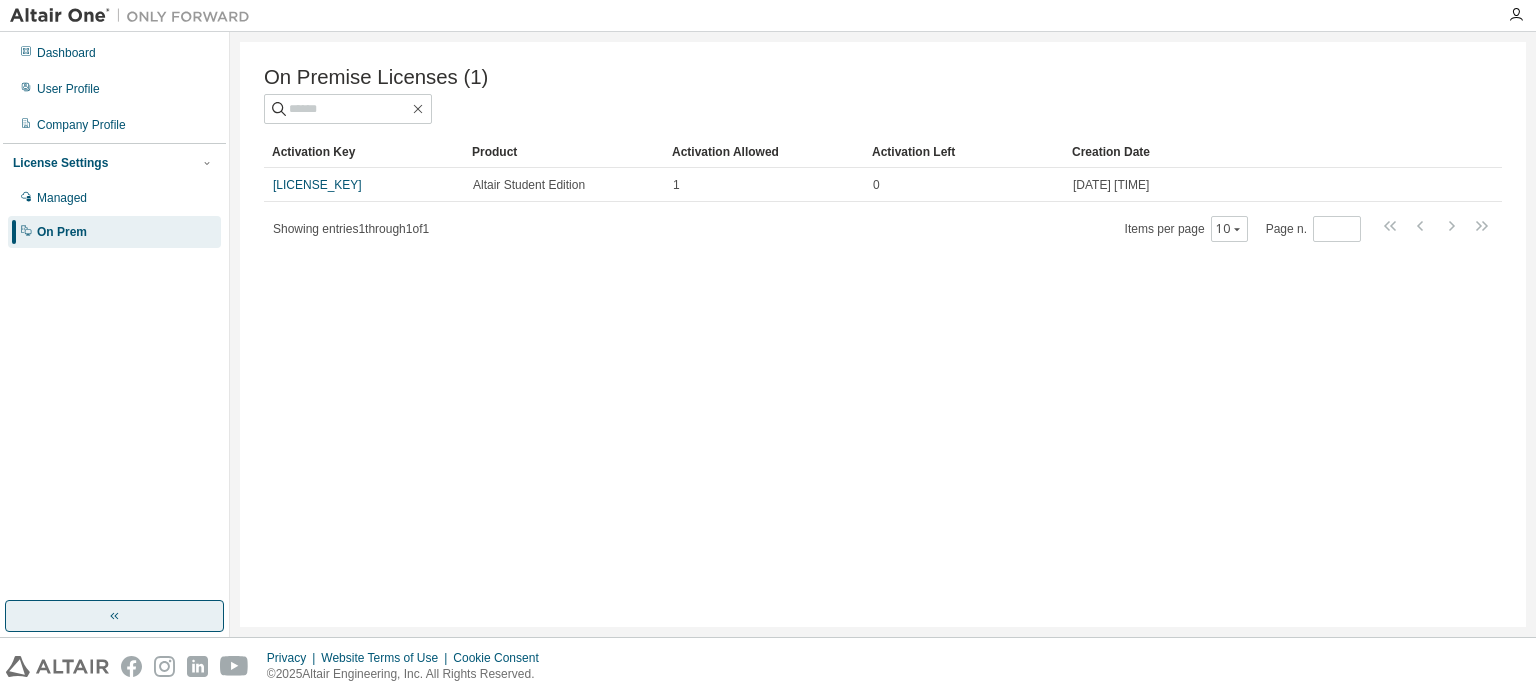 click at bounding box center [114, 616] 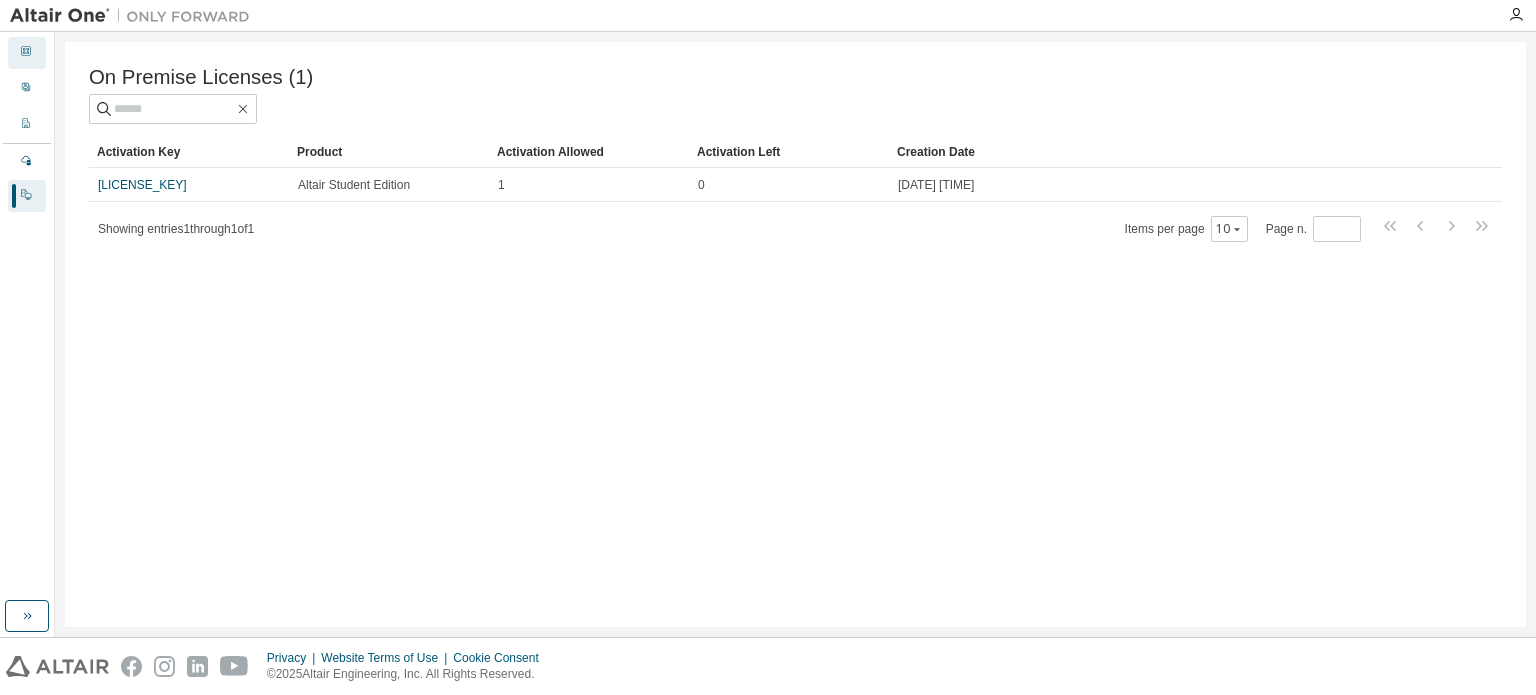 click 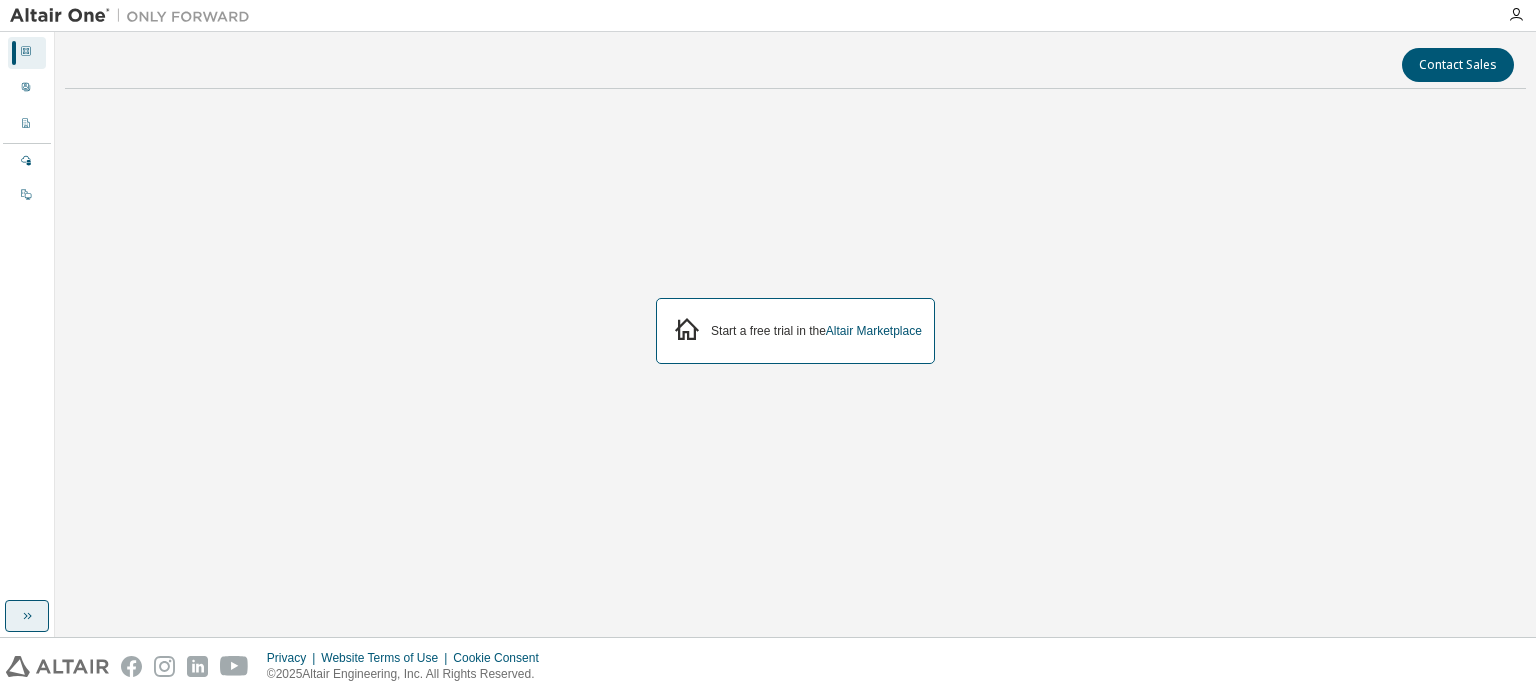 click 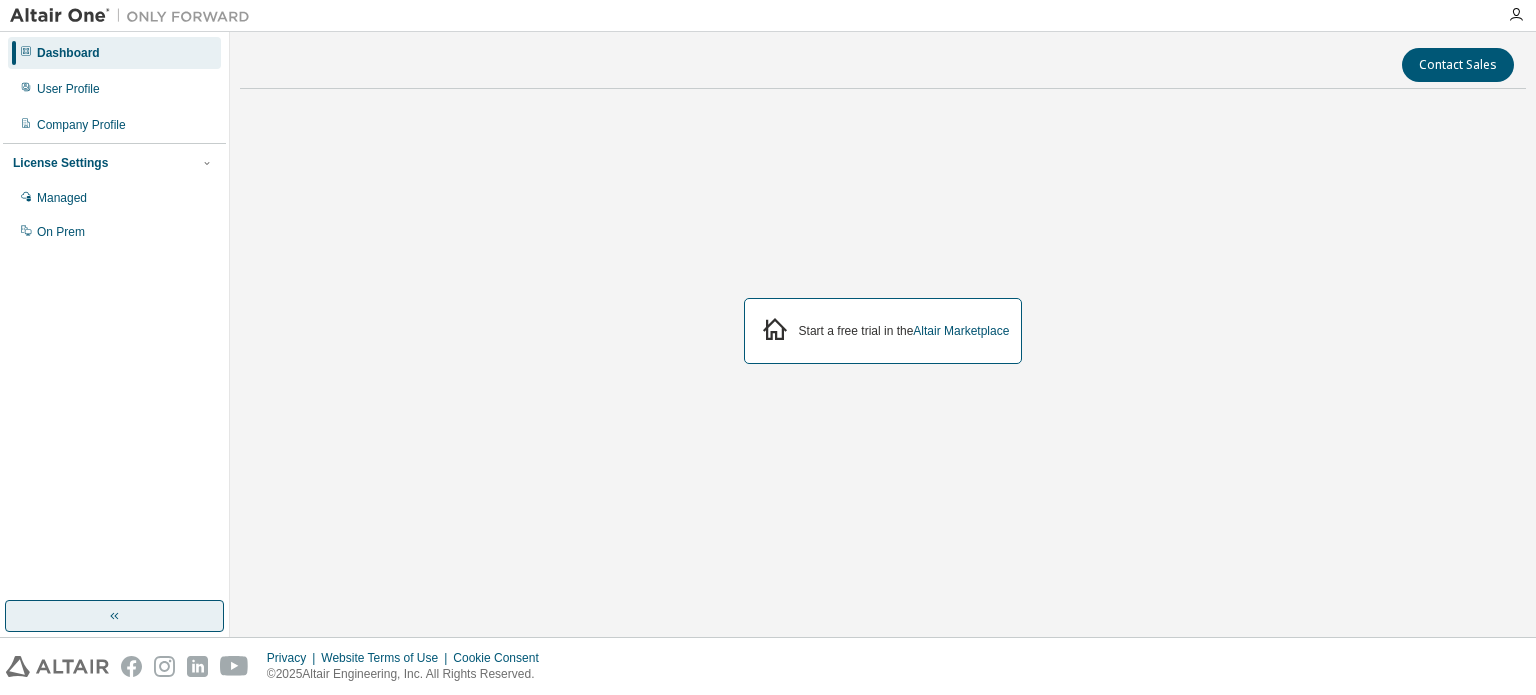 click at bounding box center (135, 16) 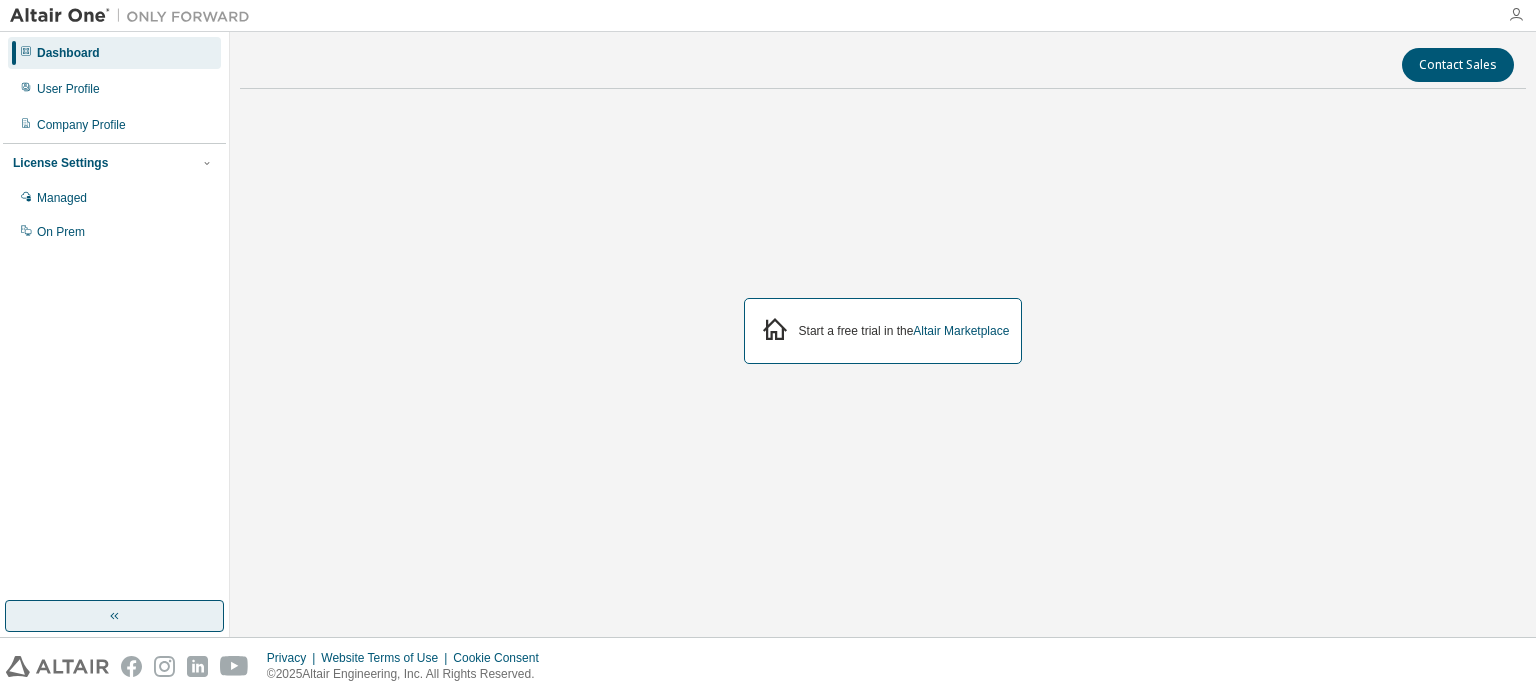 click at bounding box center (1516, 15) 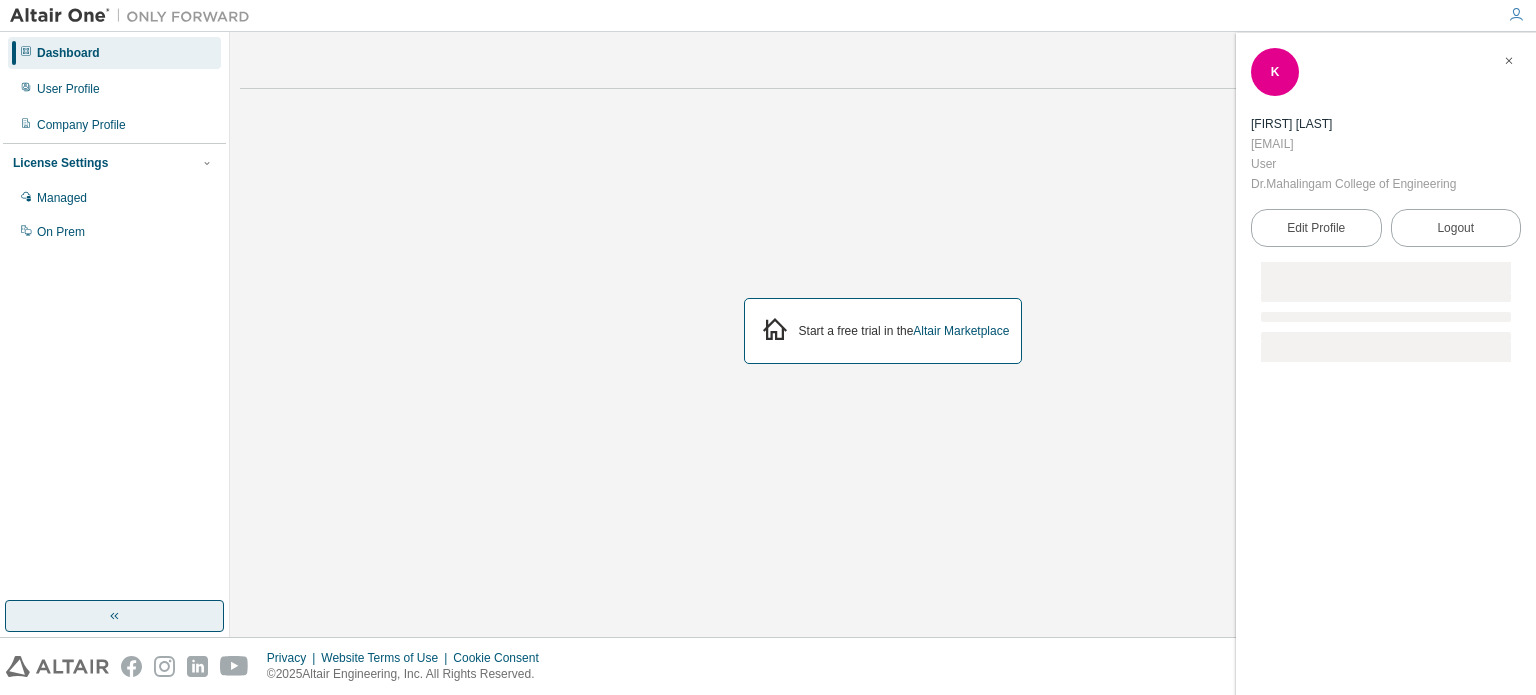 click on "Start a free trial in the  Altair Marketplace" at bounding box center (883, 331) 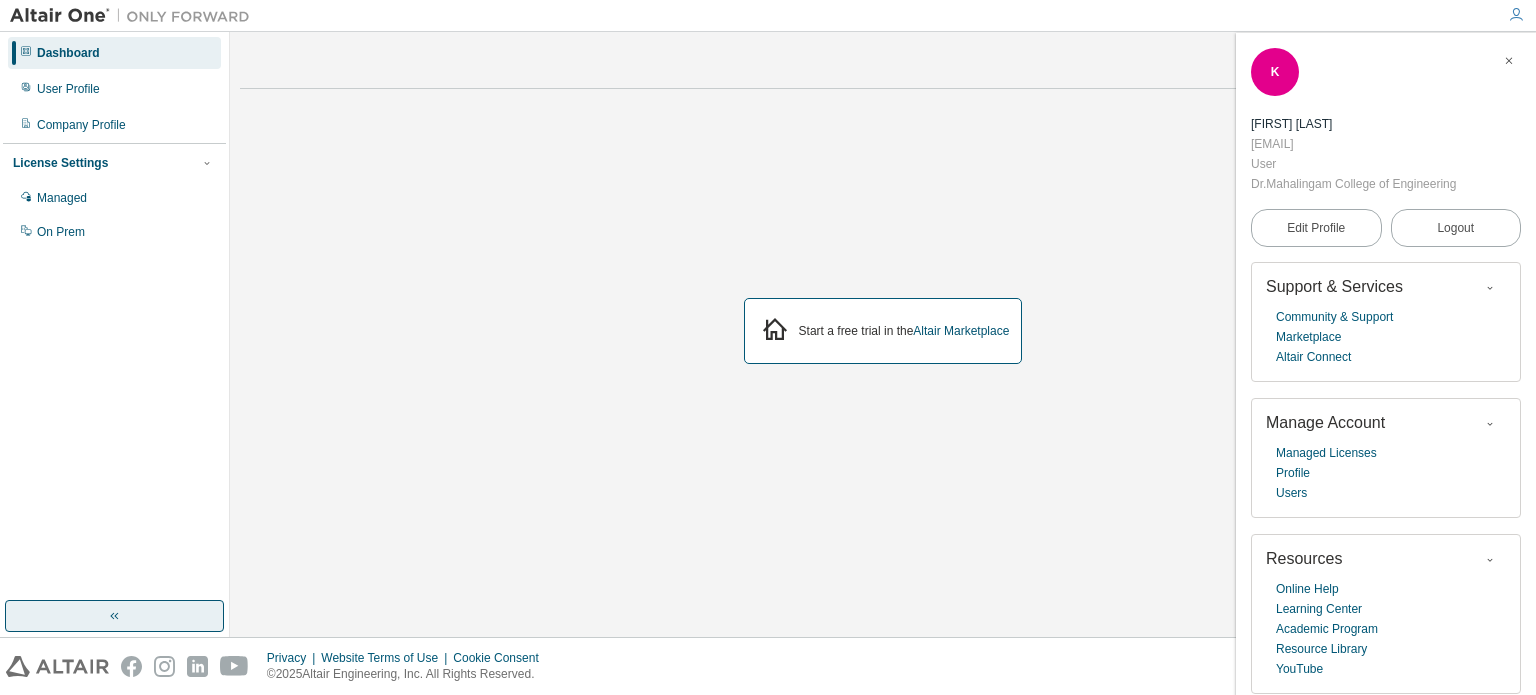 click on "Start a free trial in the  Altair Marketplace" at bounding box center [883, 331] 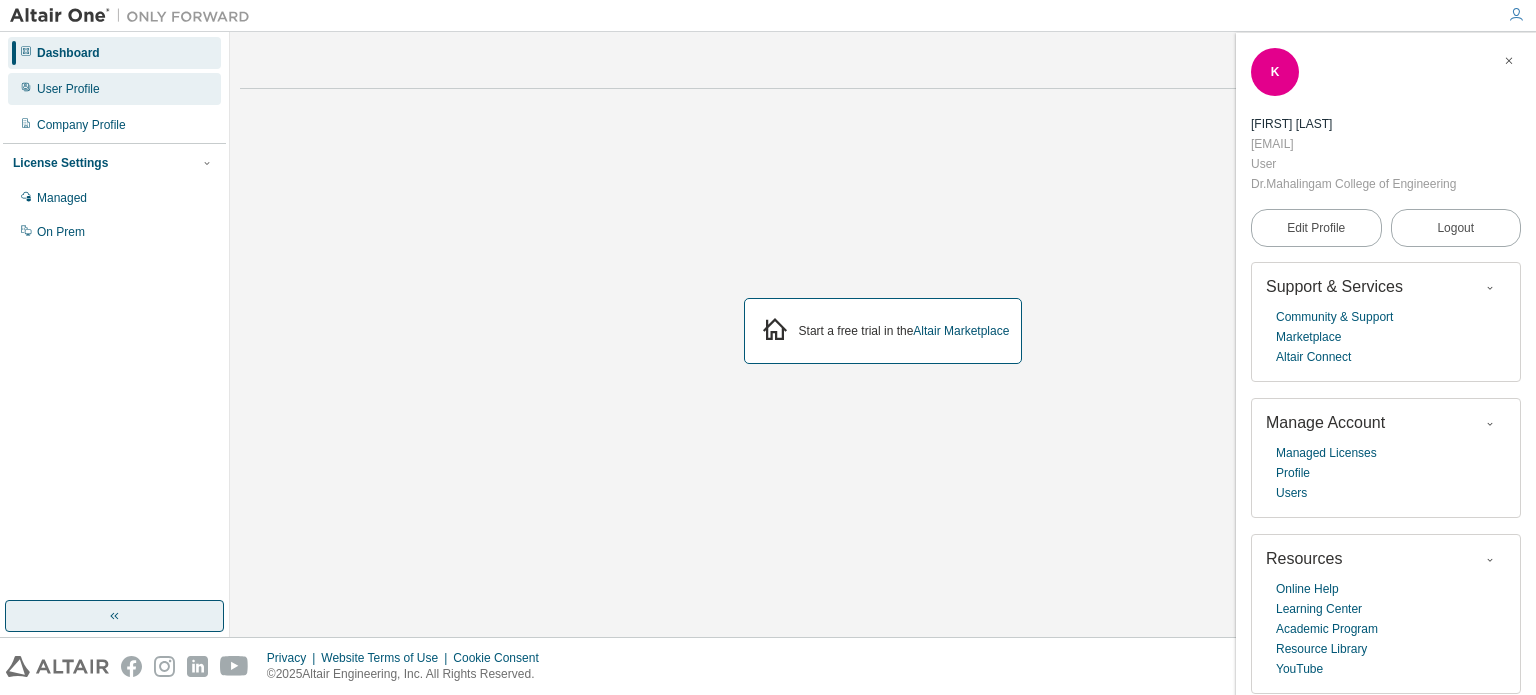 click on "User Profile" at bounding box center [68, 89] 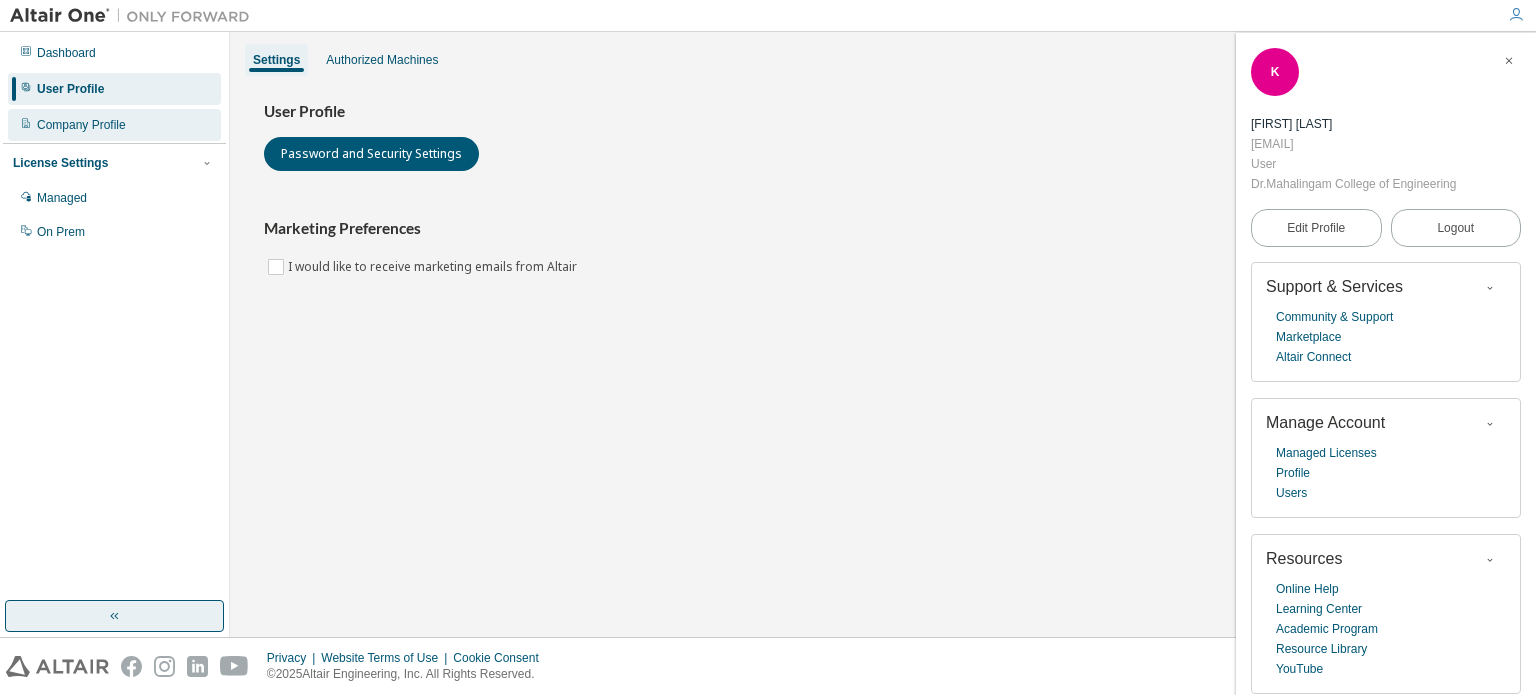 click on "Company Profile" at bounding box center [81, 125] 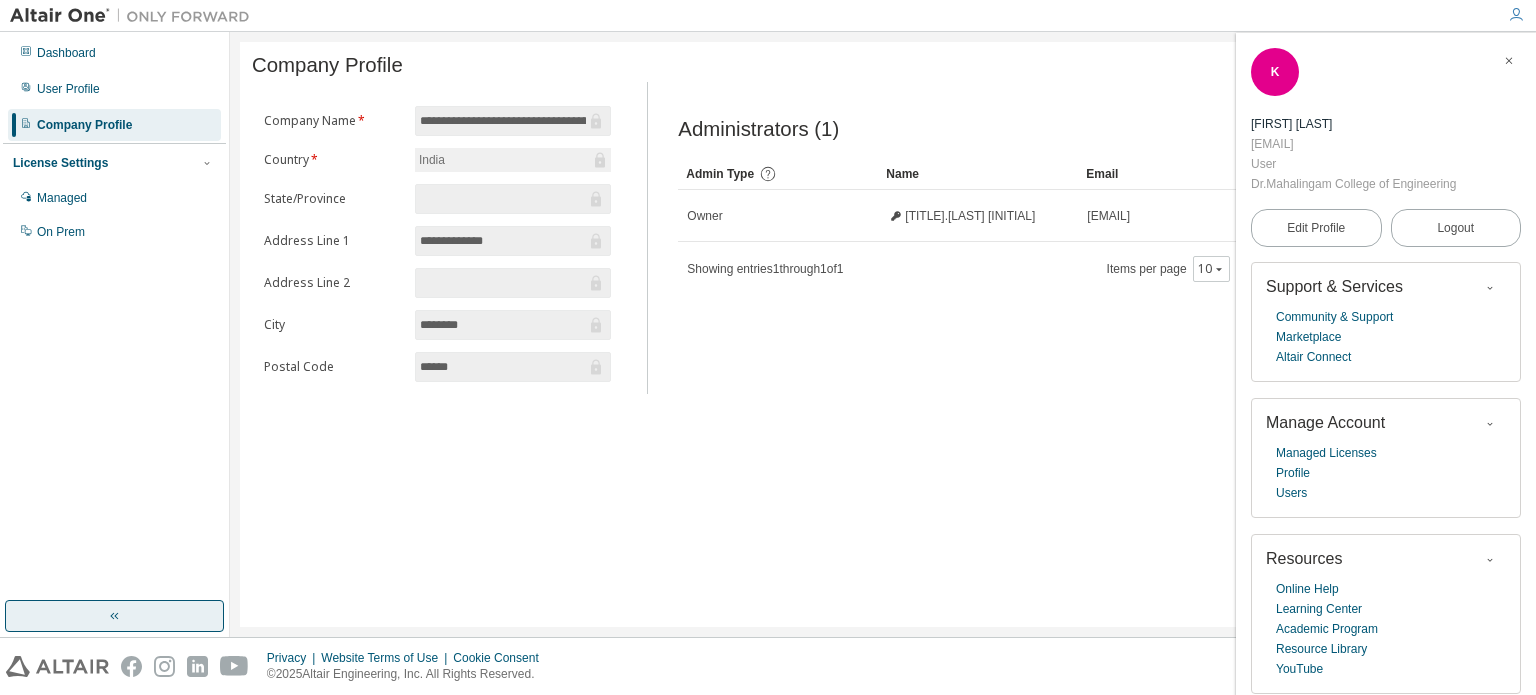 click at bounding box center [1198, 66] 